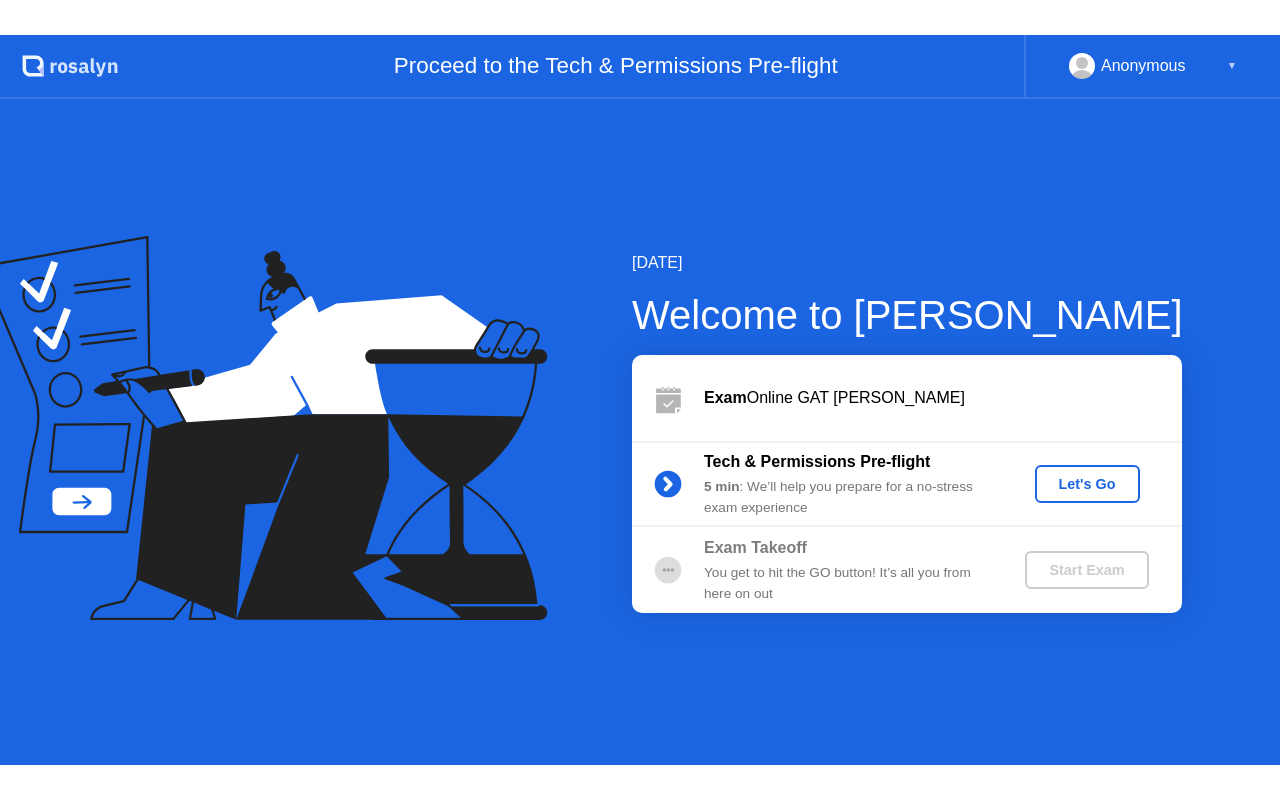 scroll, scrollTop: 0, scrollLeft: 0, axis: both 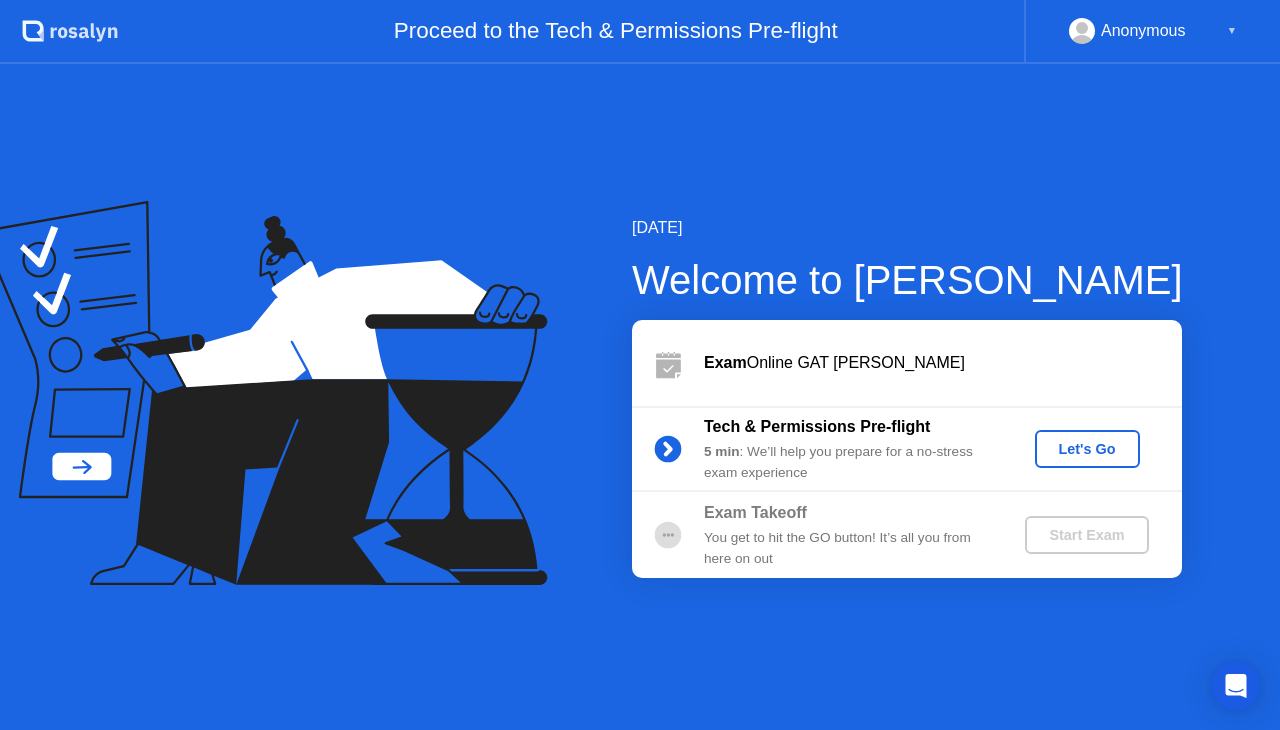 click on "Let's Go" 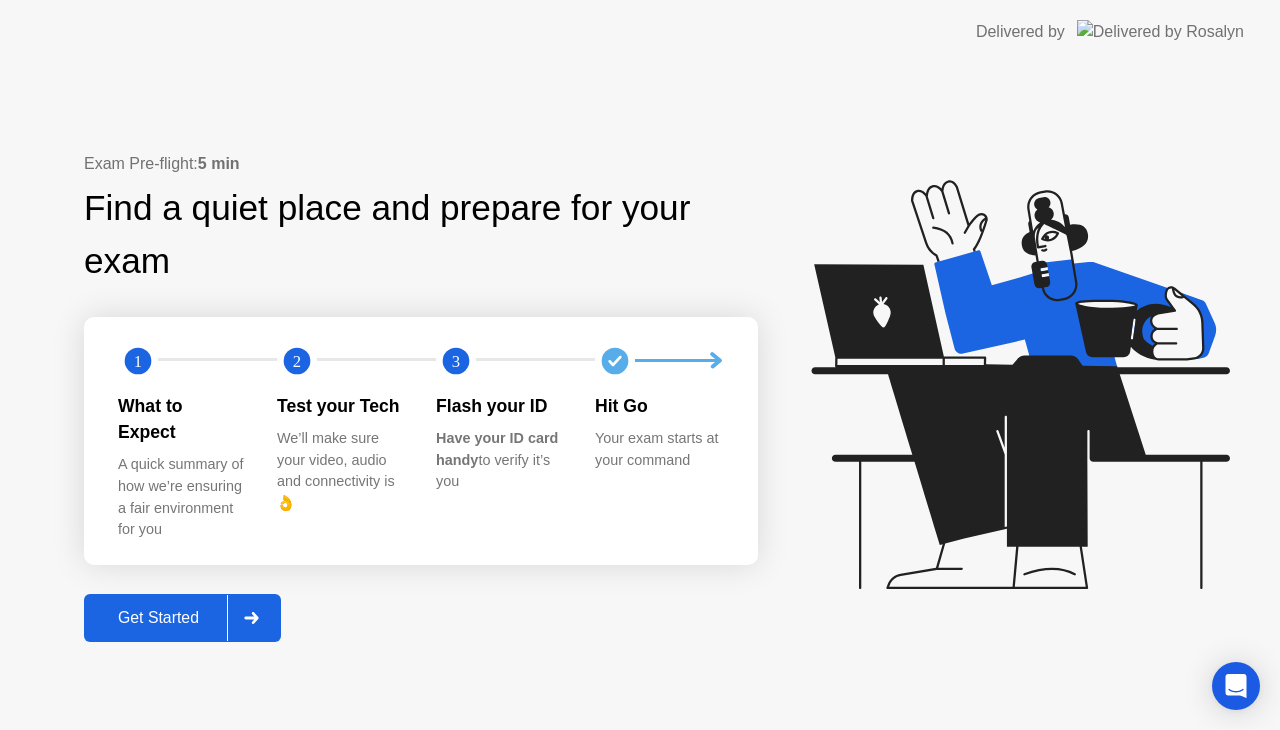 click on "Exam Pre-flight:  5 min Find a quiet place and prepare for your exam 1 2 3 What to Expect A quick summary of how we’re ensuring a fair environment for you Test your Tech We’ll make sure your video, audio and connectivity is 👌 Flash your ID Have your ID card handy  to verify it’s you Hit Go Your exam starts at your command Get Started" 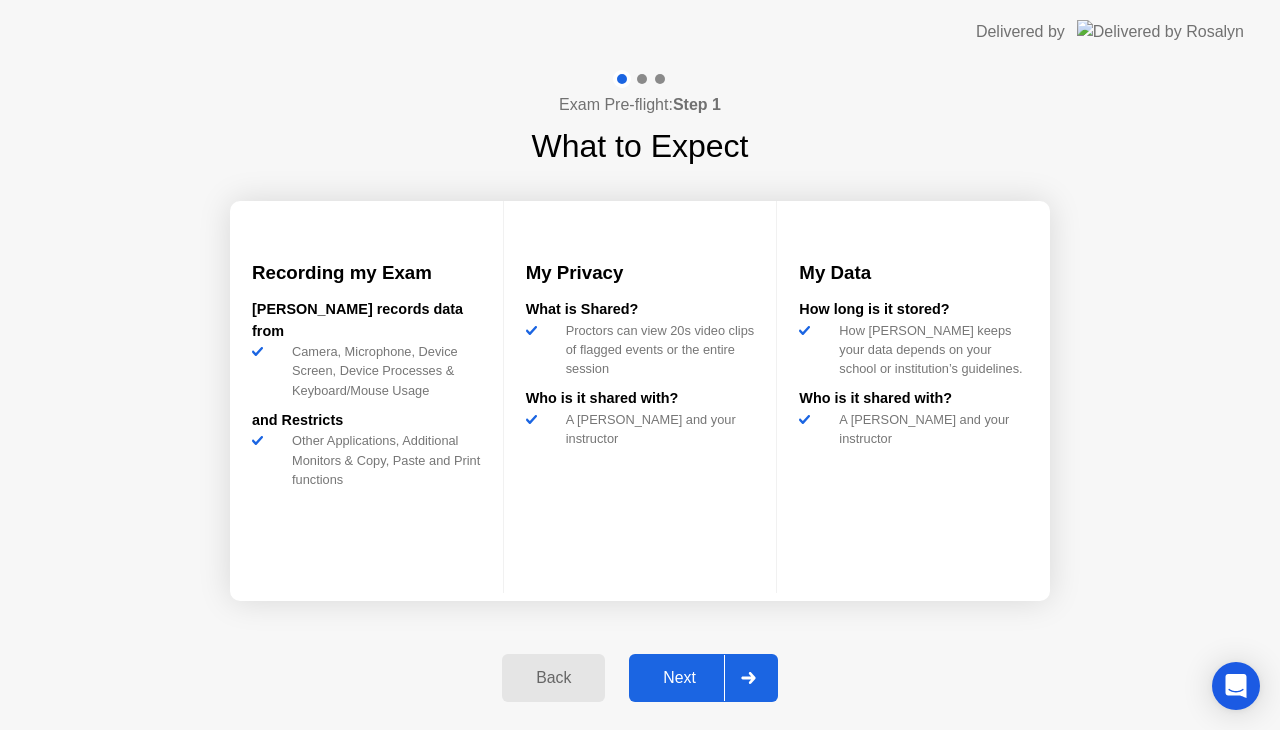 click on "Next" 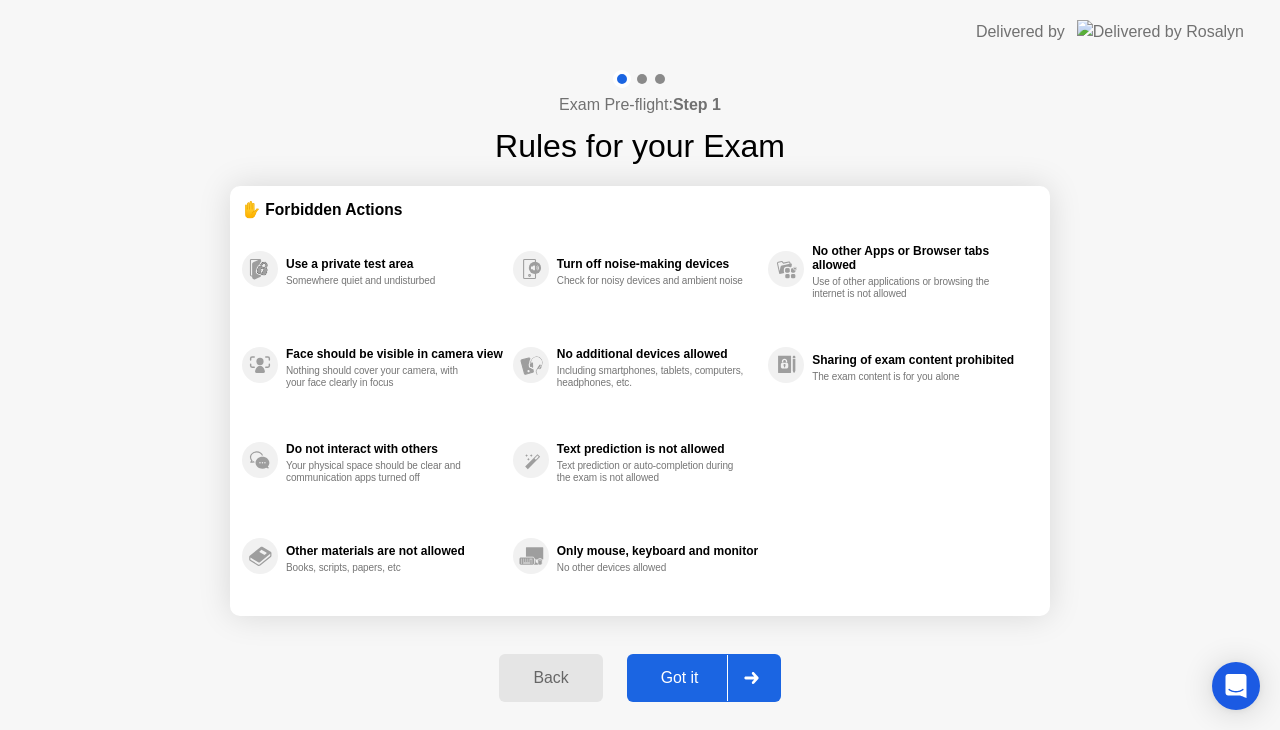 click on "Got it" 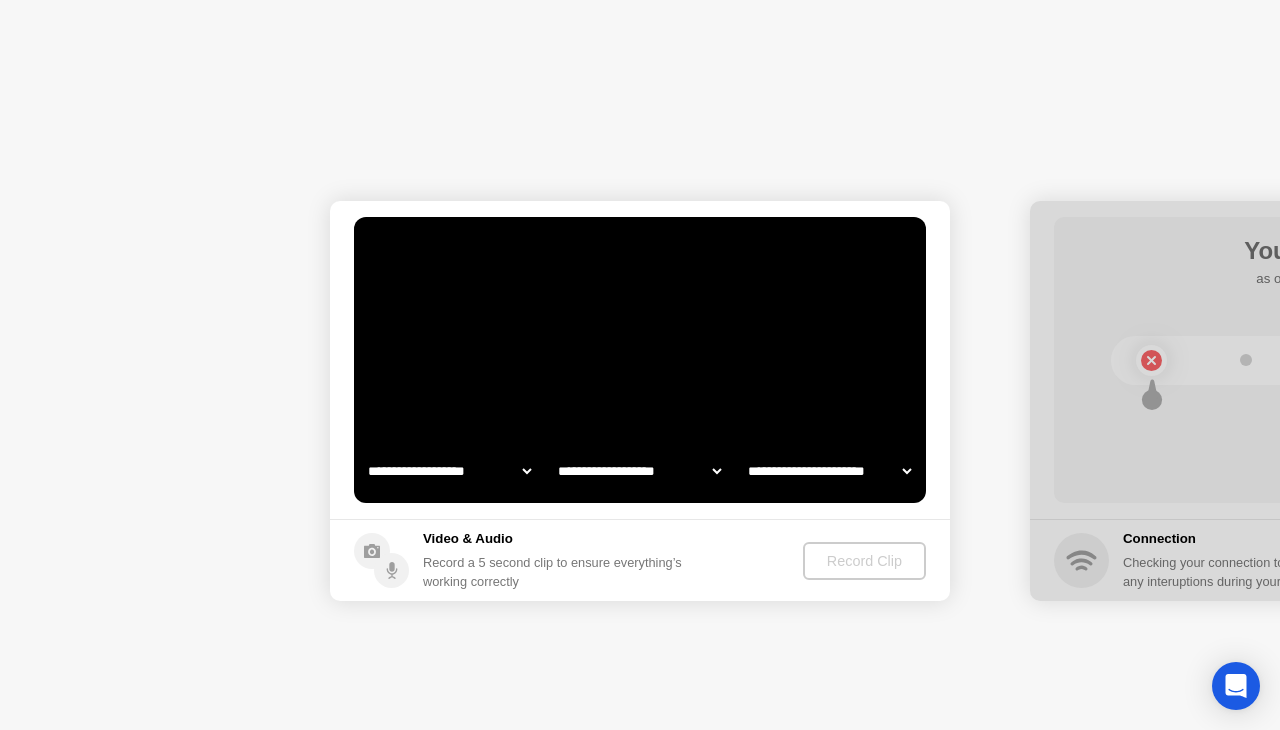 select on "**********" 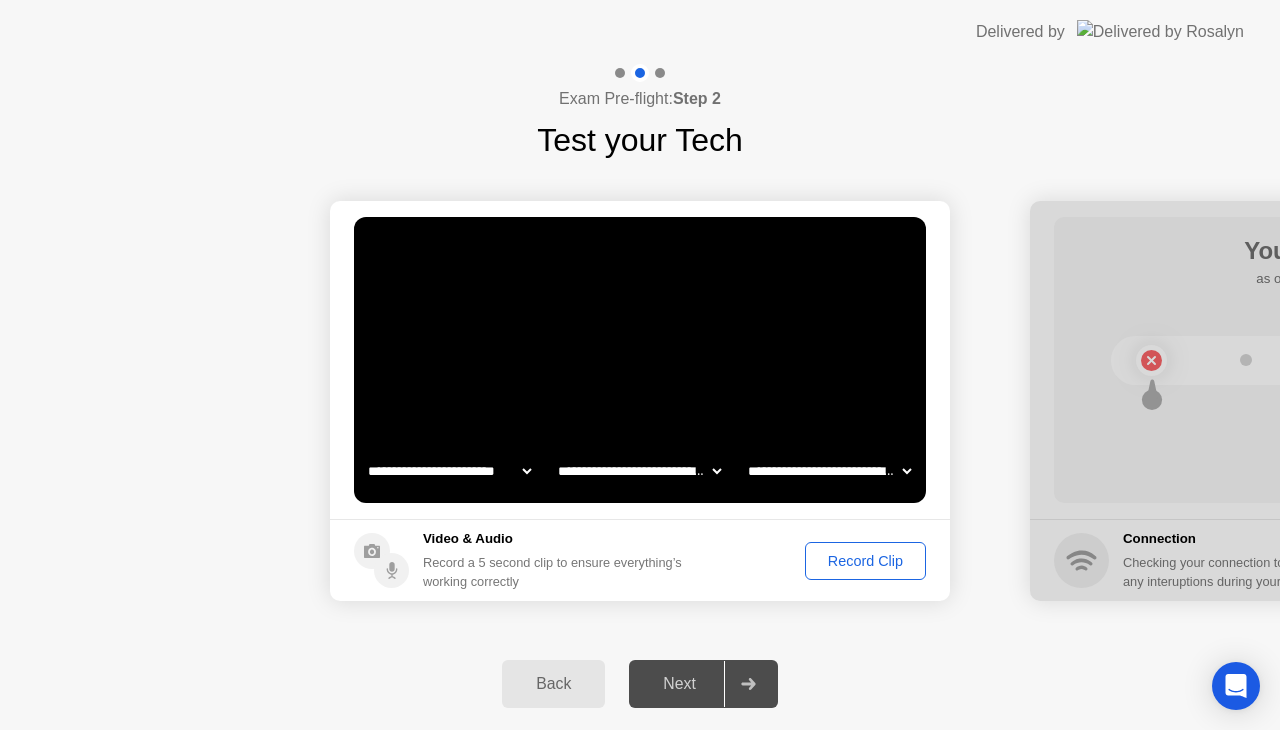 click on "**********" 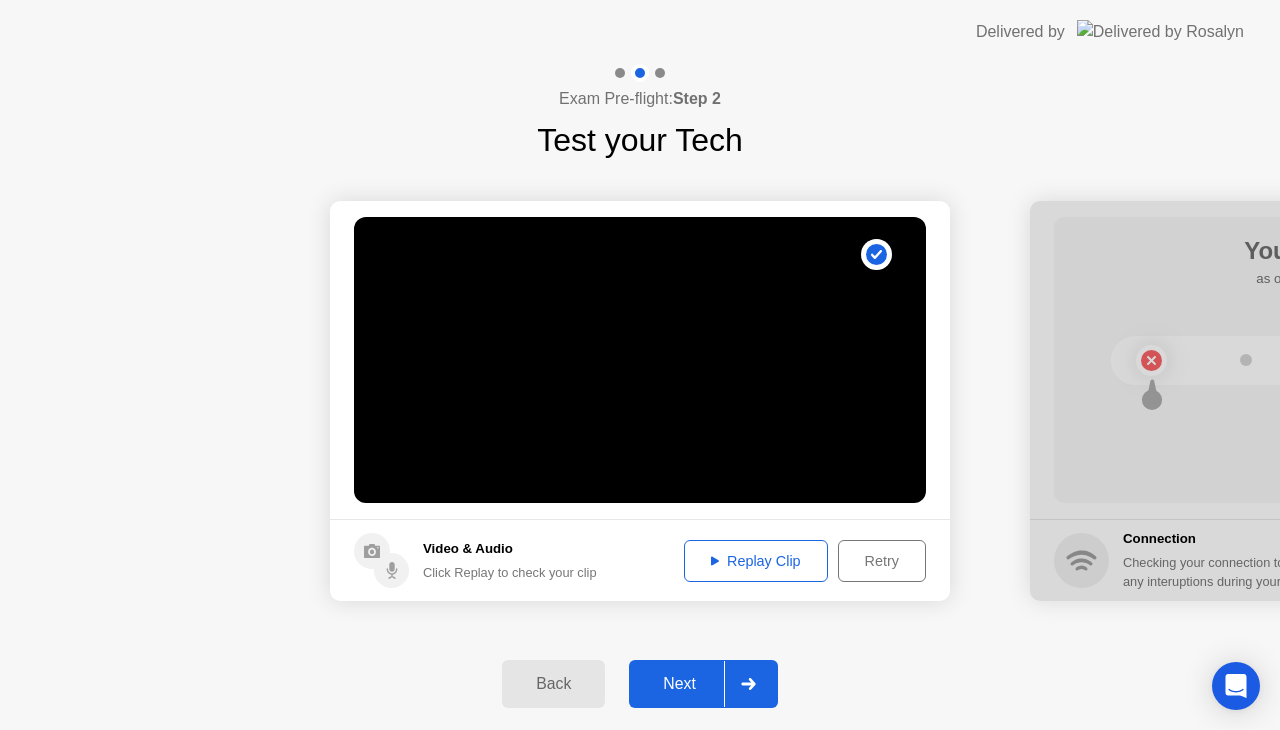 click on "Next" 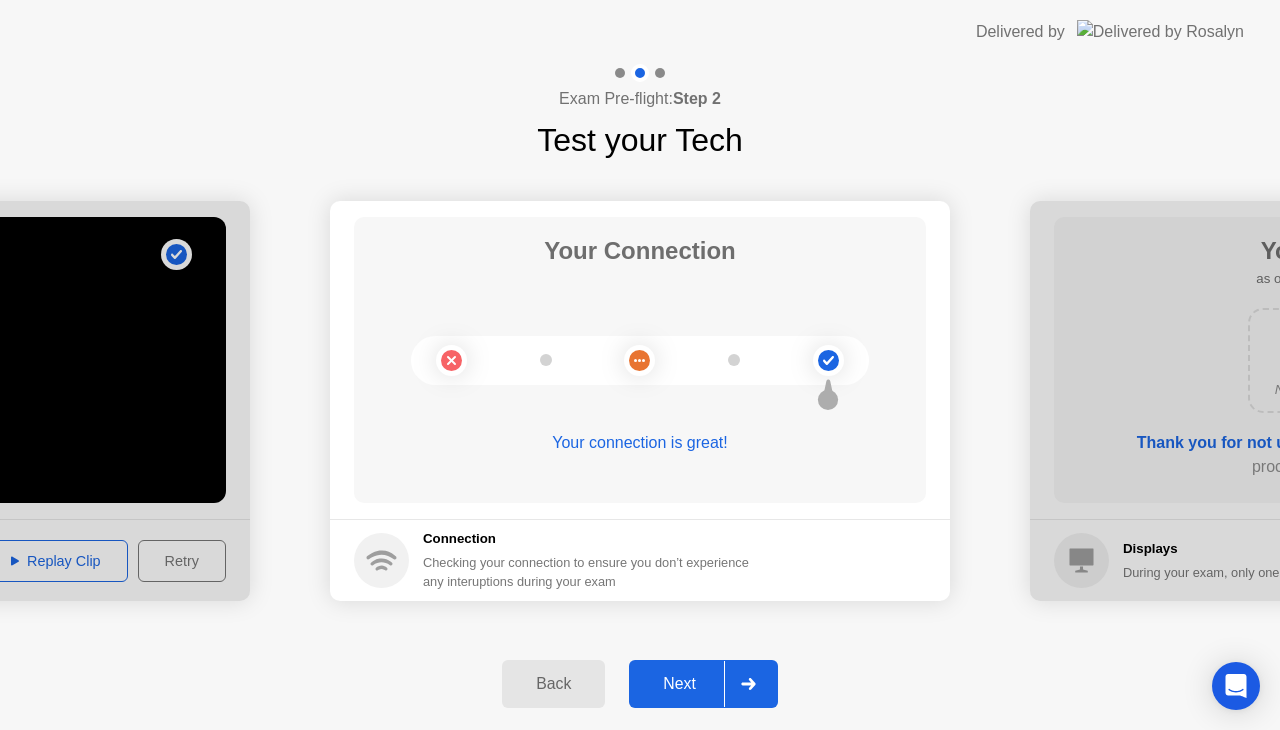click on "Next" 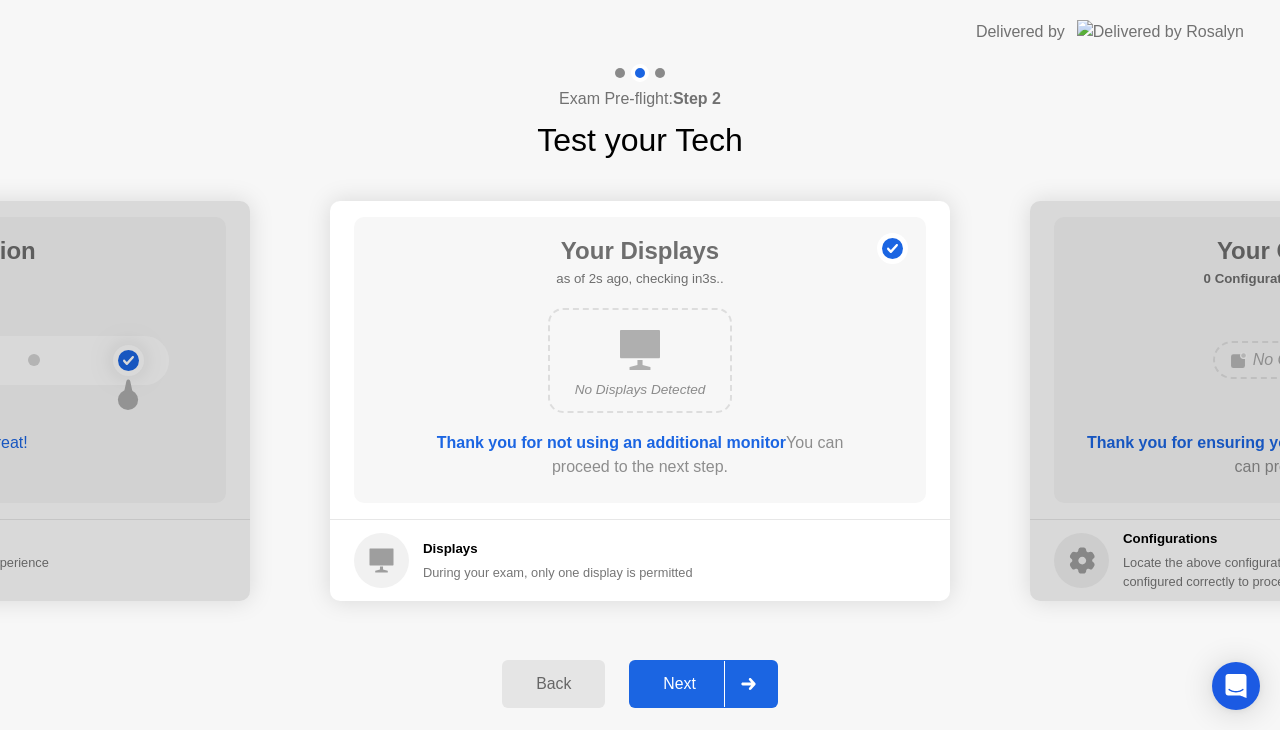 click on "No Displays Detected" 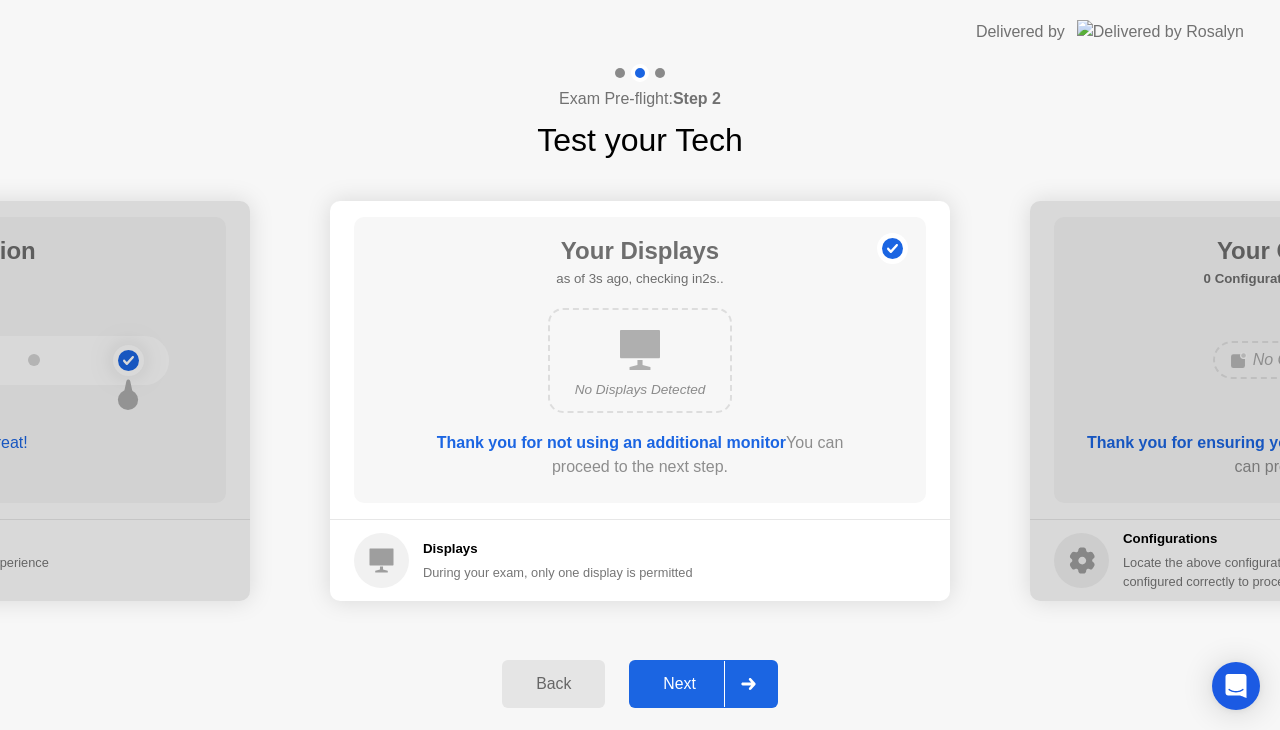 click 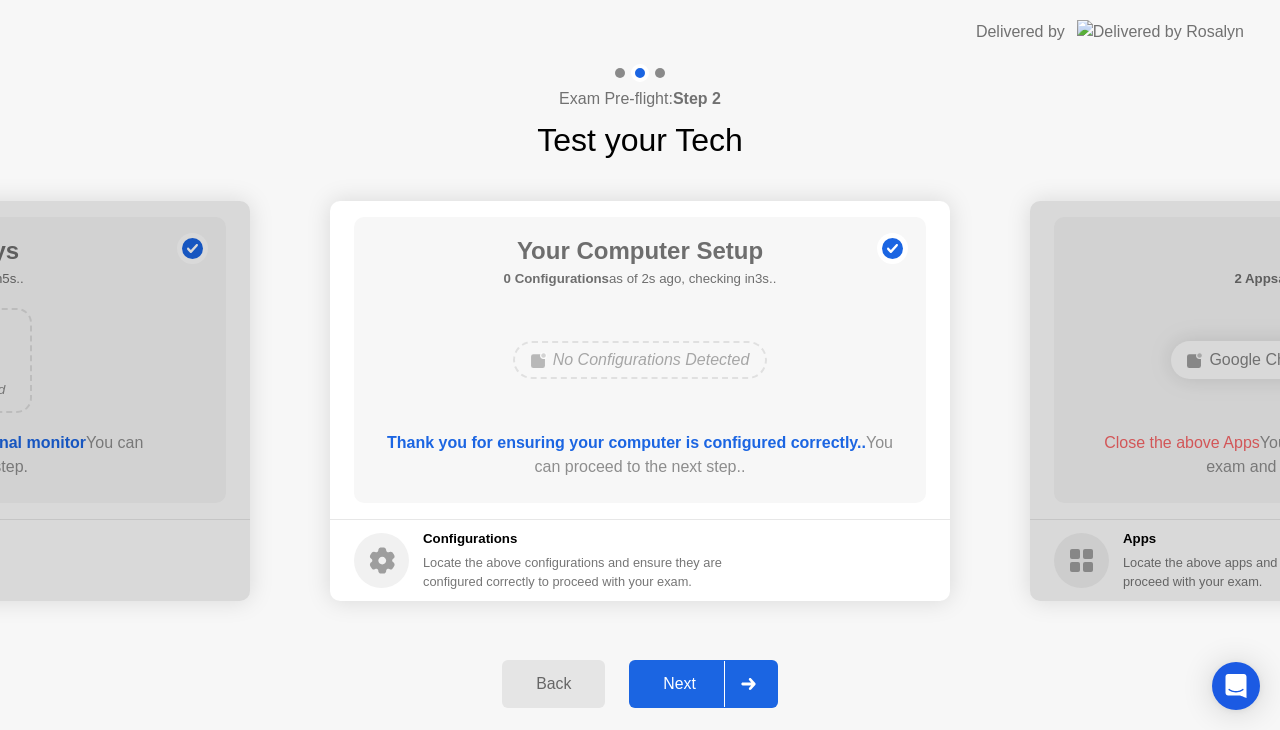 click on "Configurations Locate the above configurations and ensure they are configured correctly to proceed with your exam." 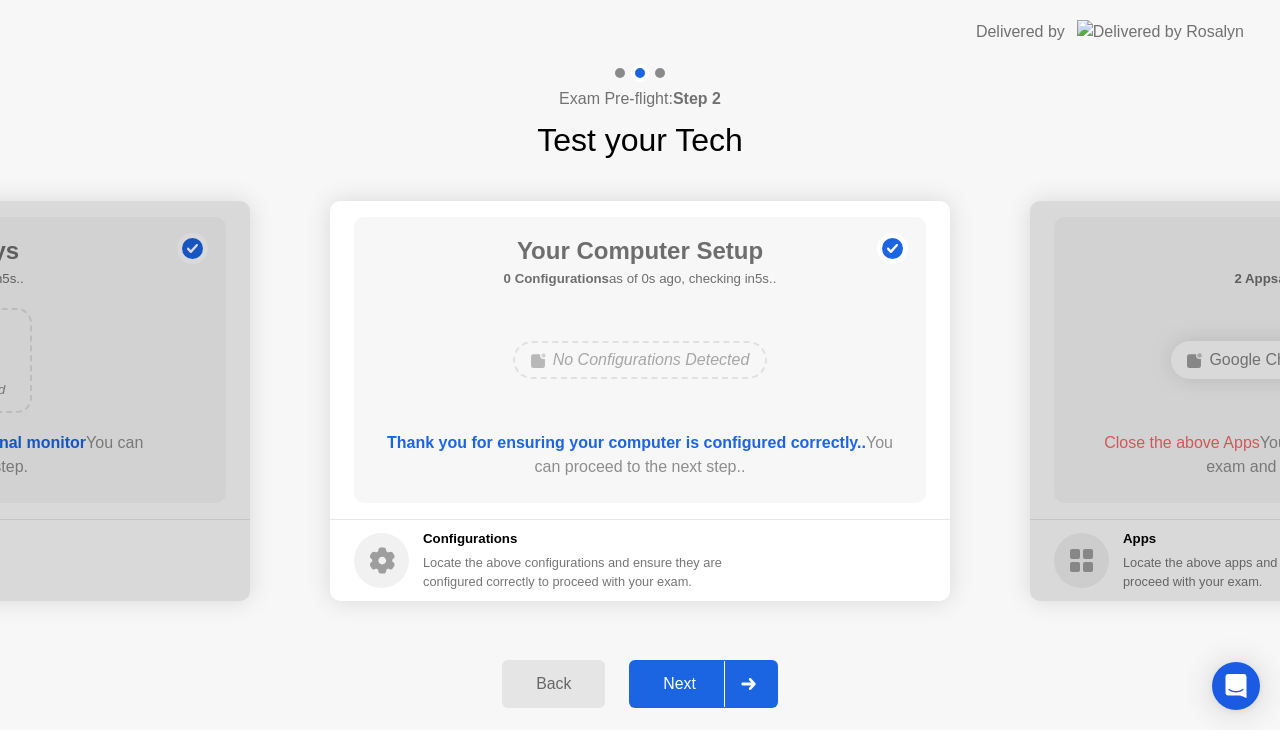 click 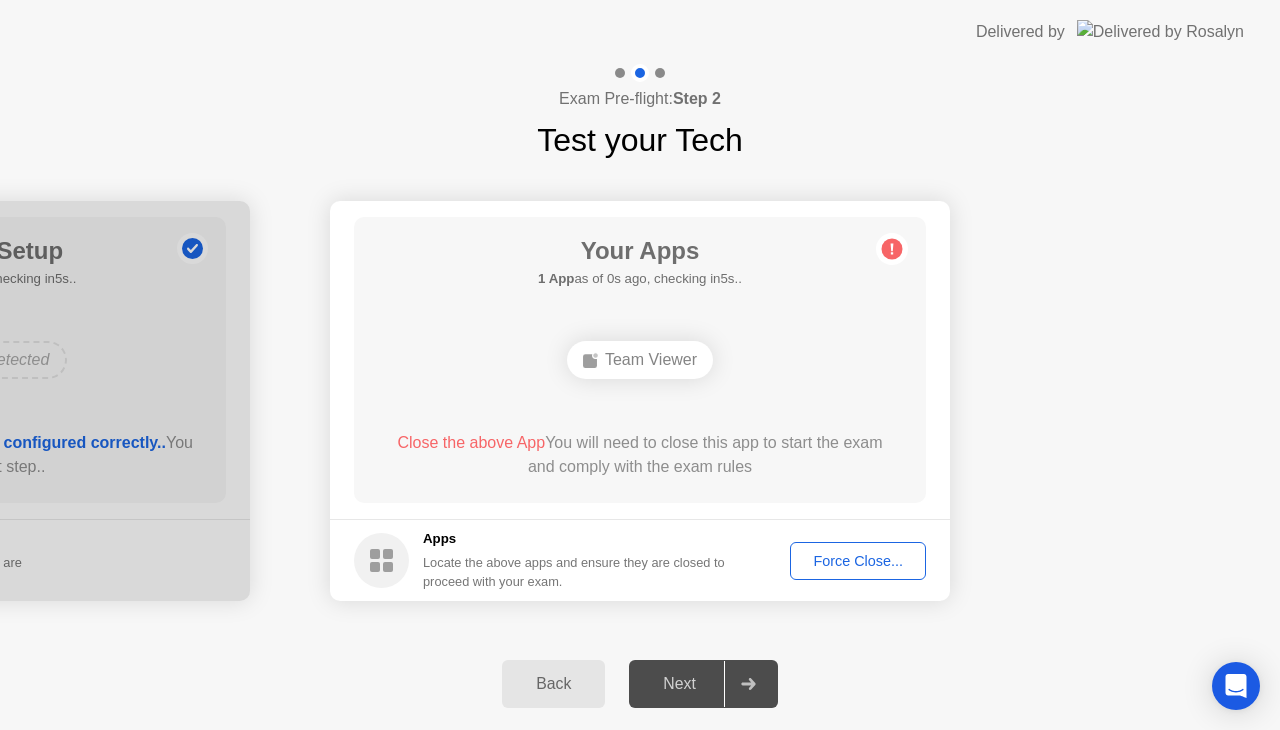 click on "Force Close..." 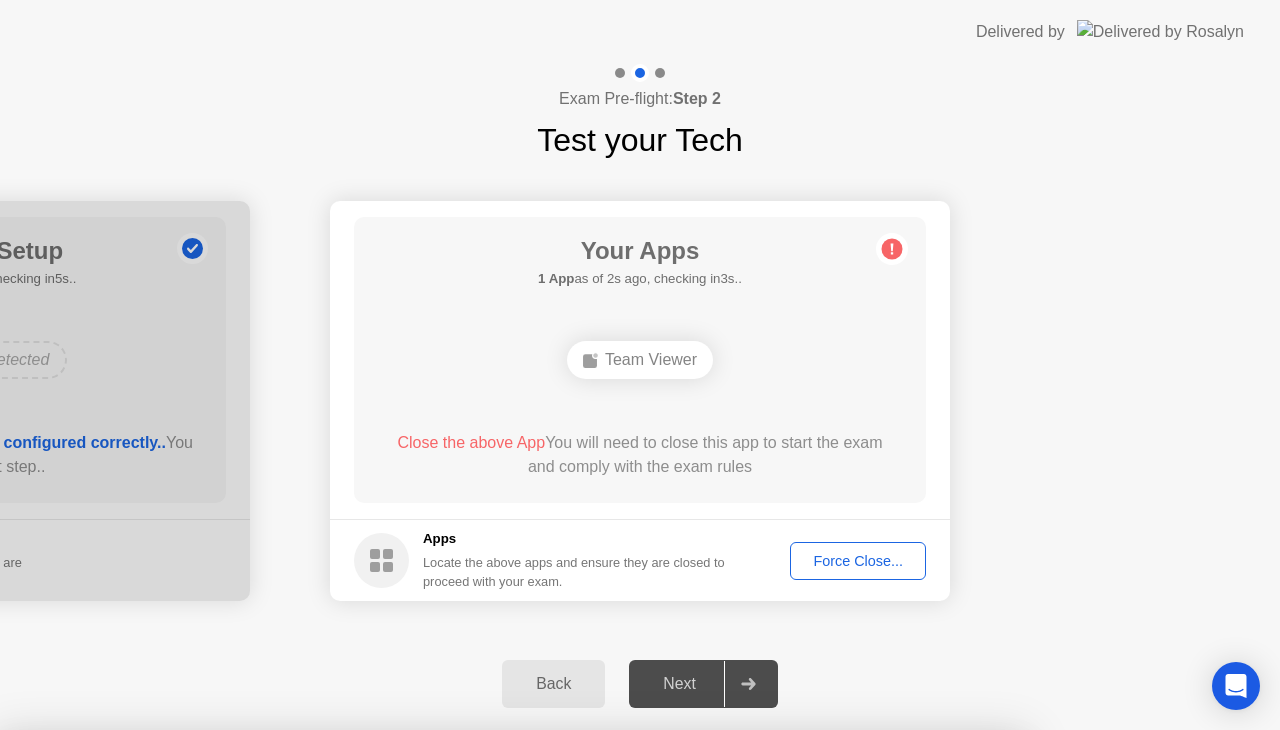click on "Confirm" at bounding box center (579, 1006) 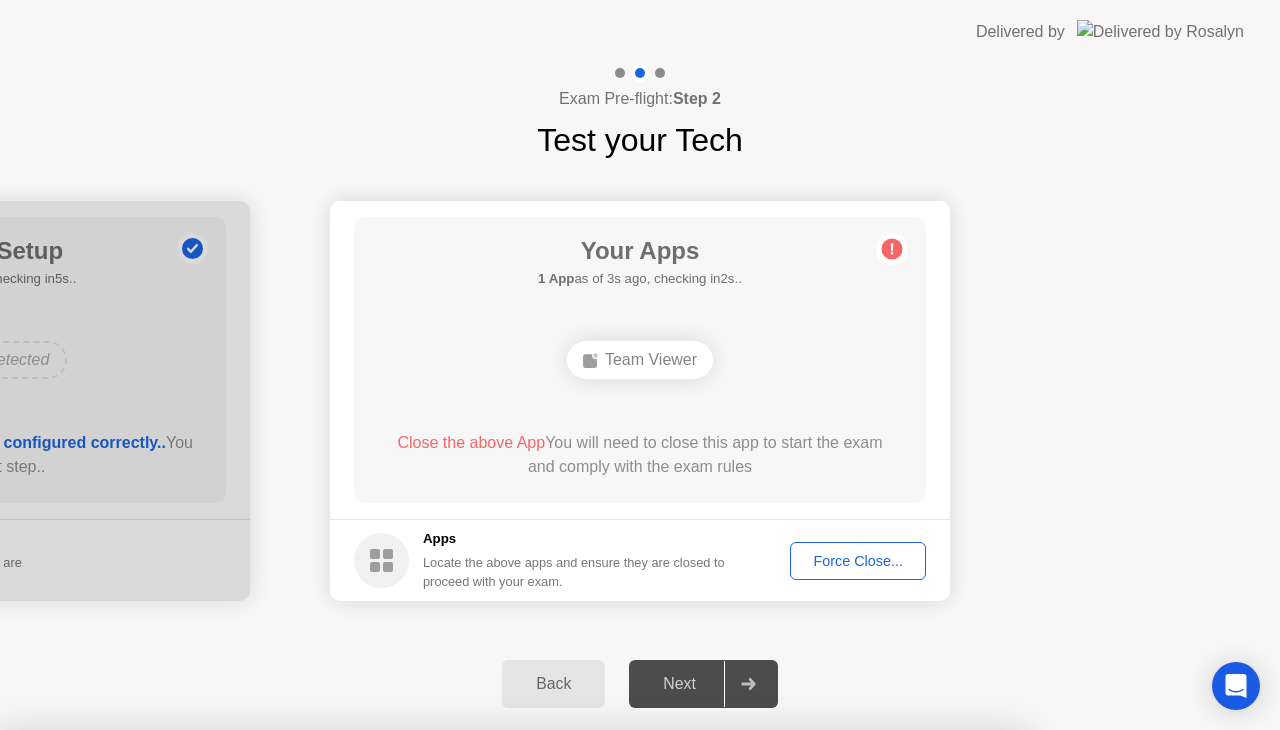 click on "Close" at bounding box center (431, 968) 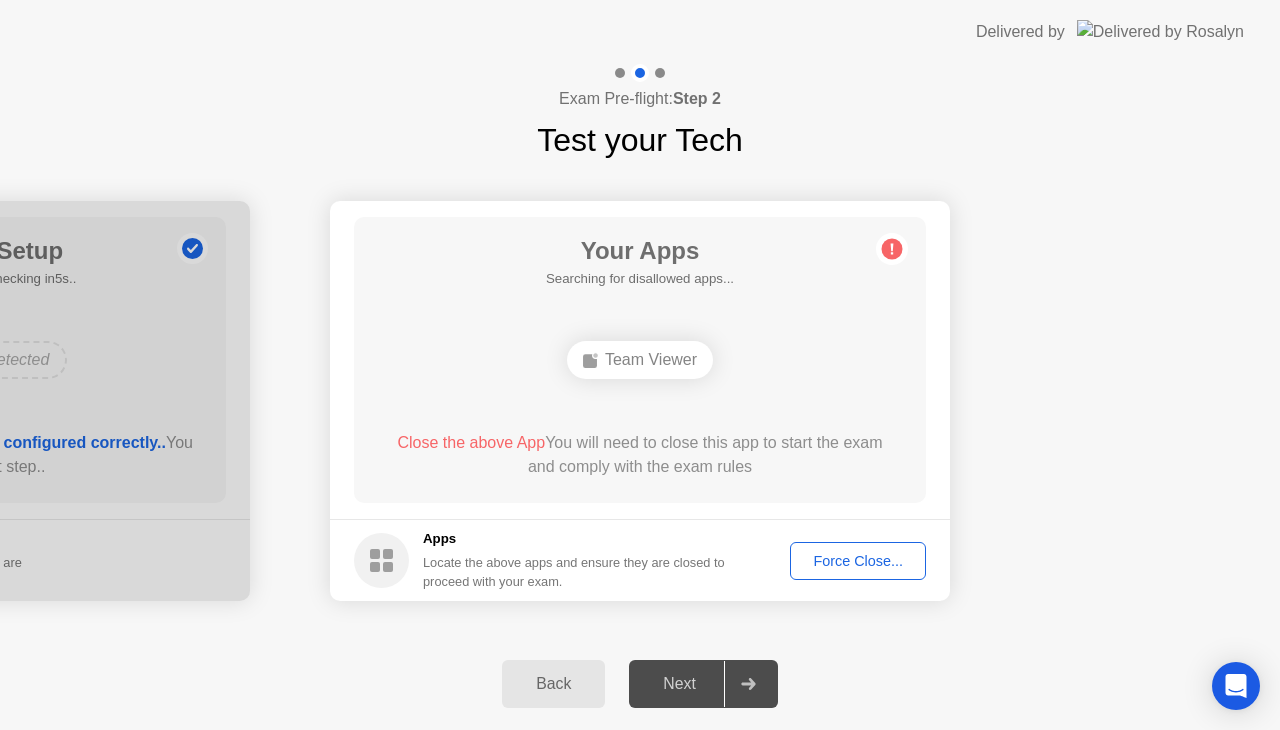 click on "Your Apps  Searching for disallowed apps...  Team Viewer  Close the above App  You will need to close this app to start the exam and comply with the exam rules" 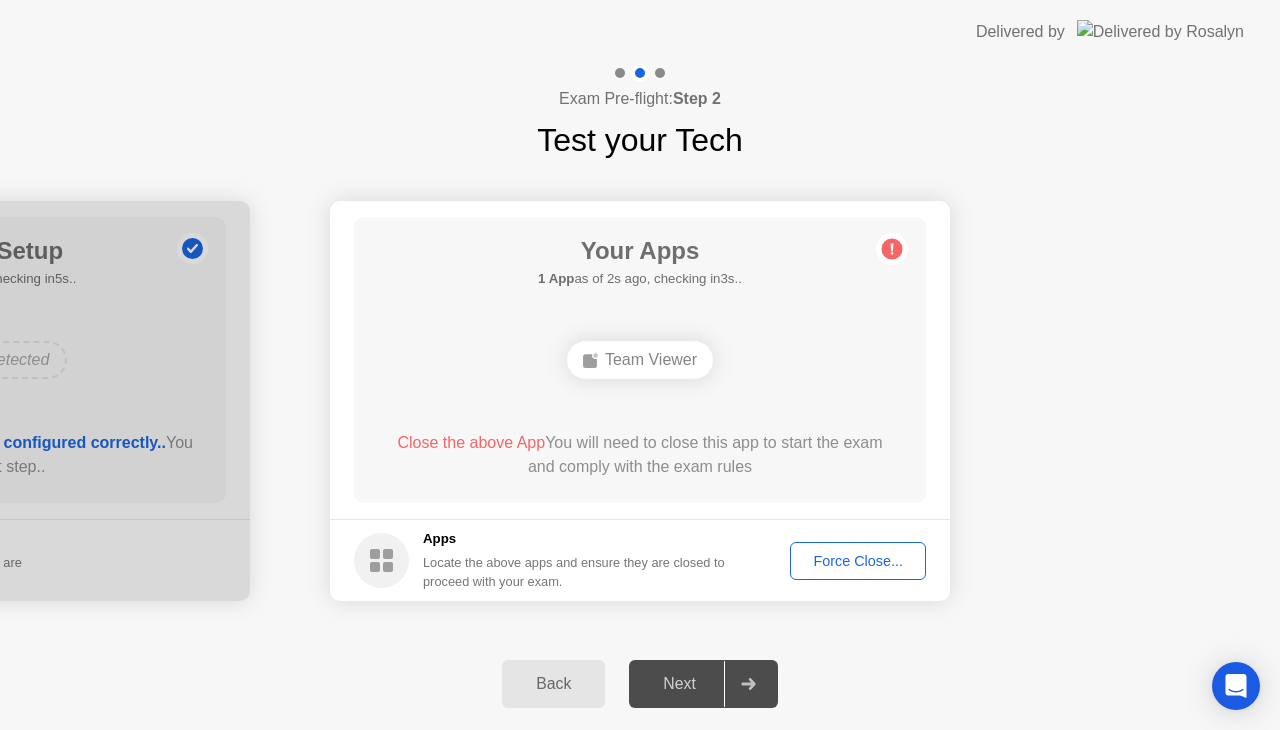 click on "Force Close..." 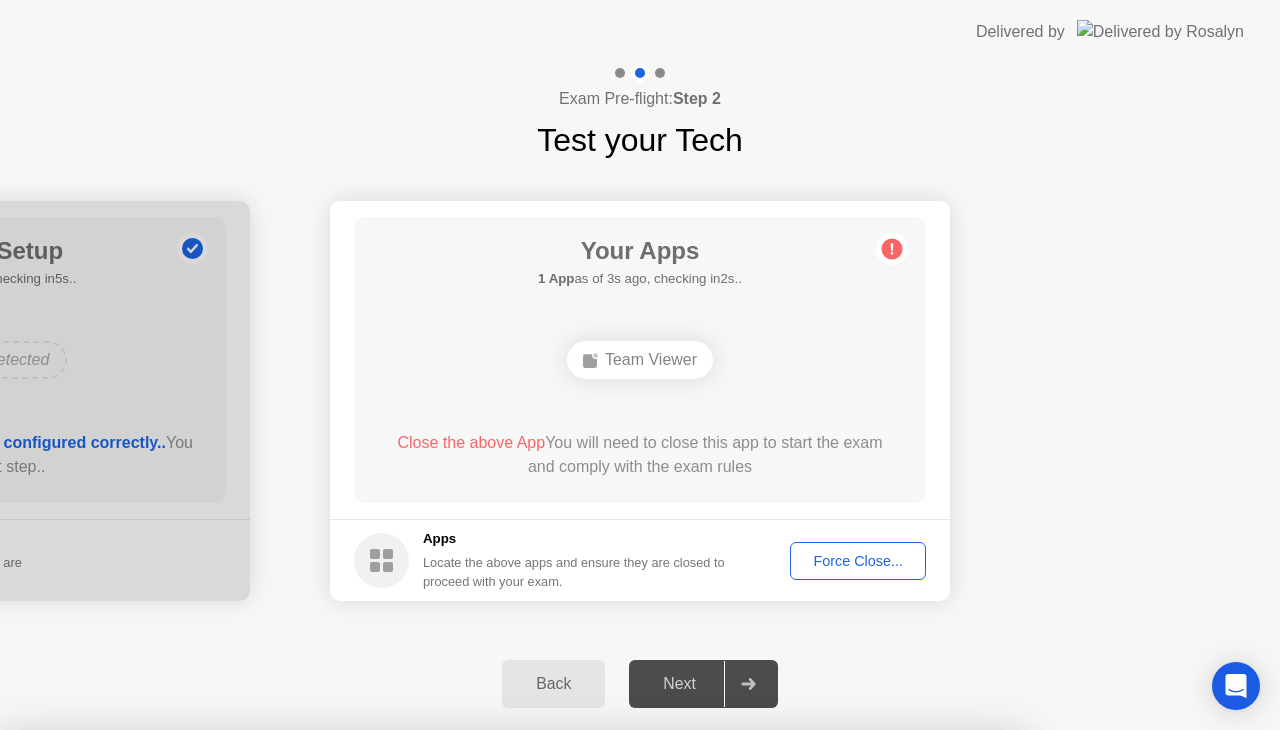 click on "Confirm" at bounding box center (579, 1006) 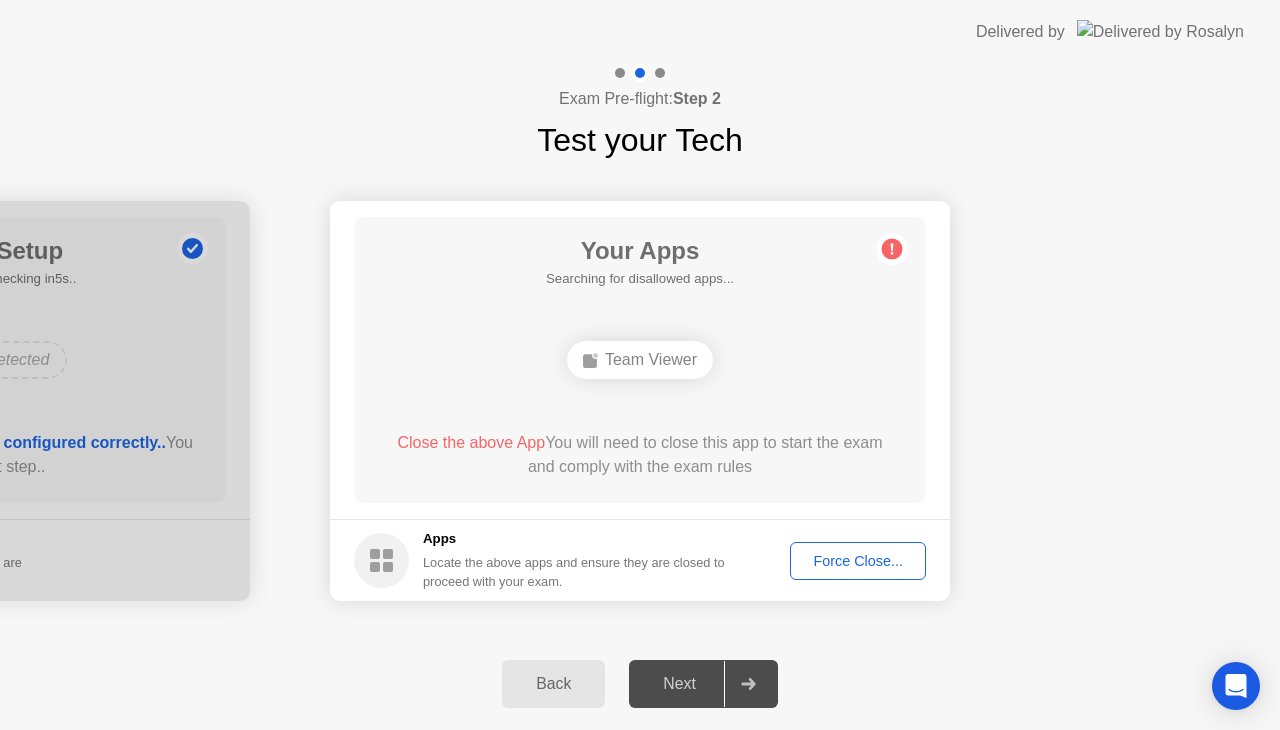 click on "Apps Locate the above apps and ensure they are closed to proceed with your exam. Force Close..." 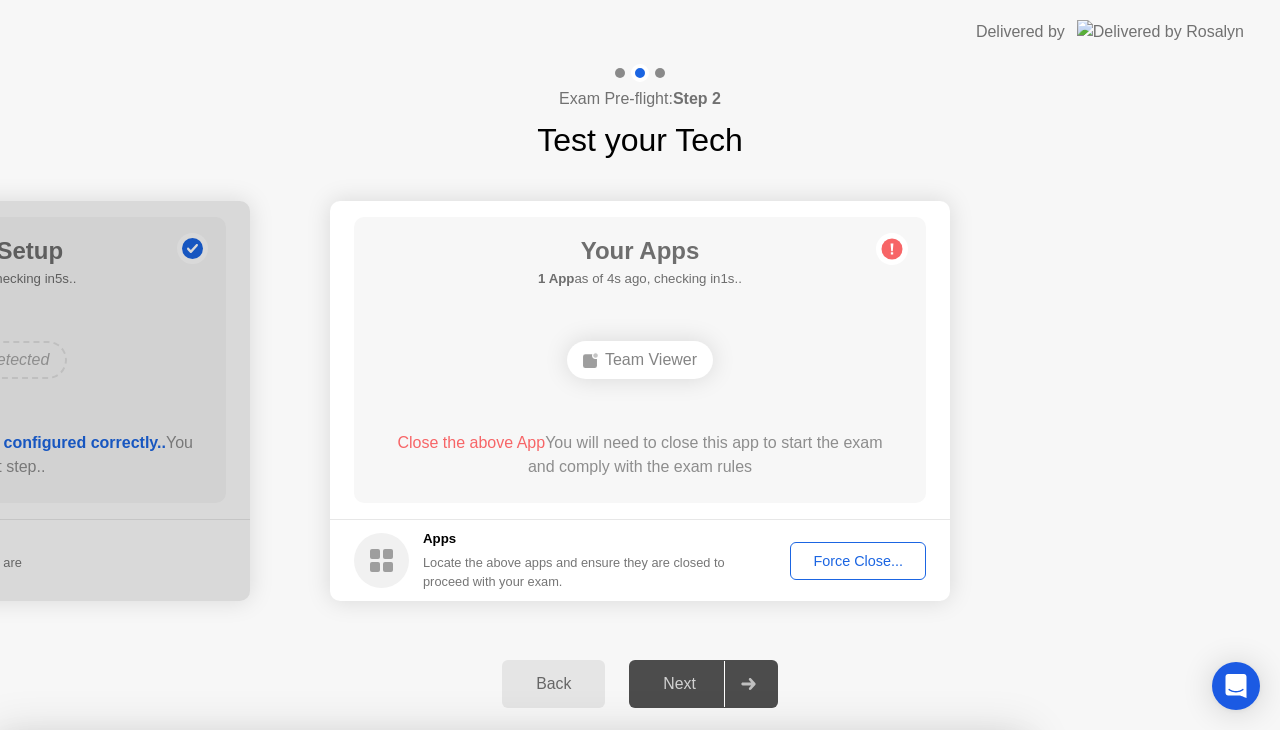 click on "Close" at bounding box center [431, 968] 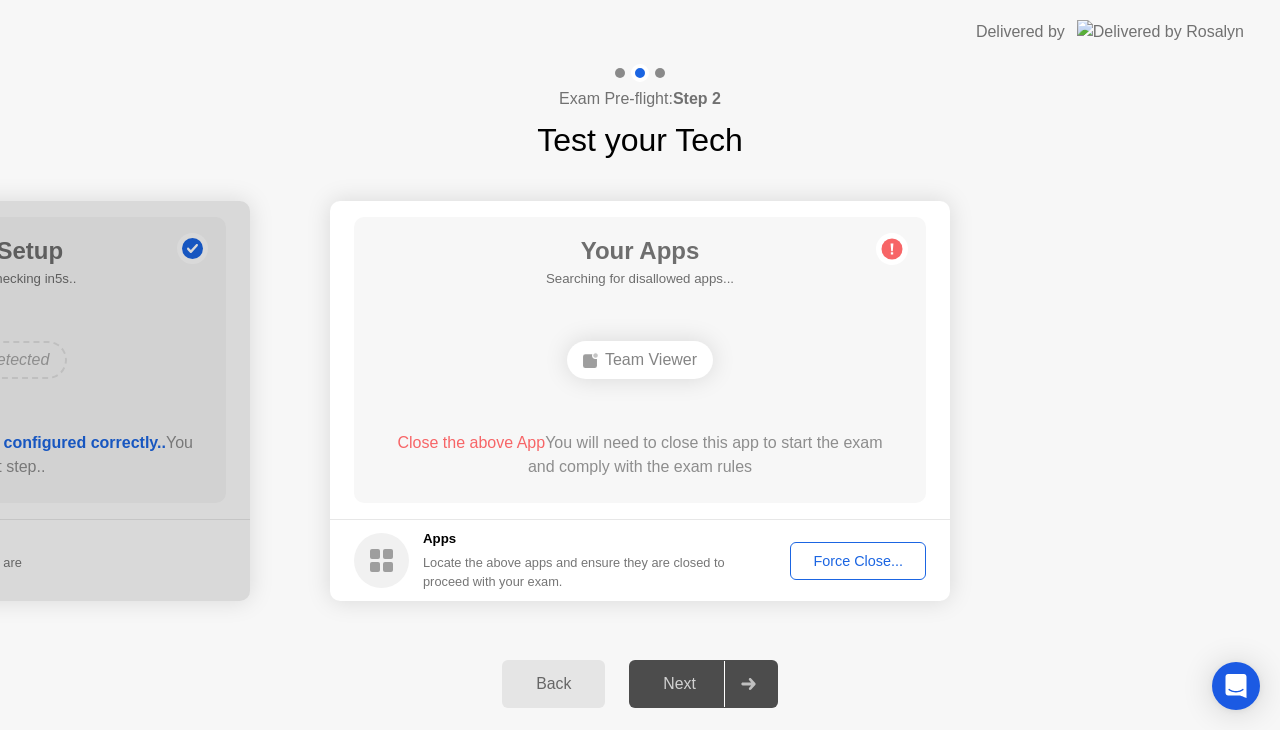 click on "Team Viewer" 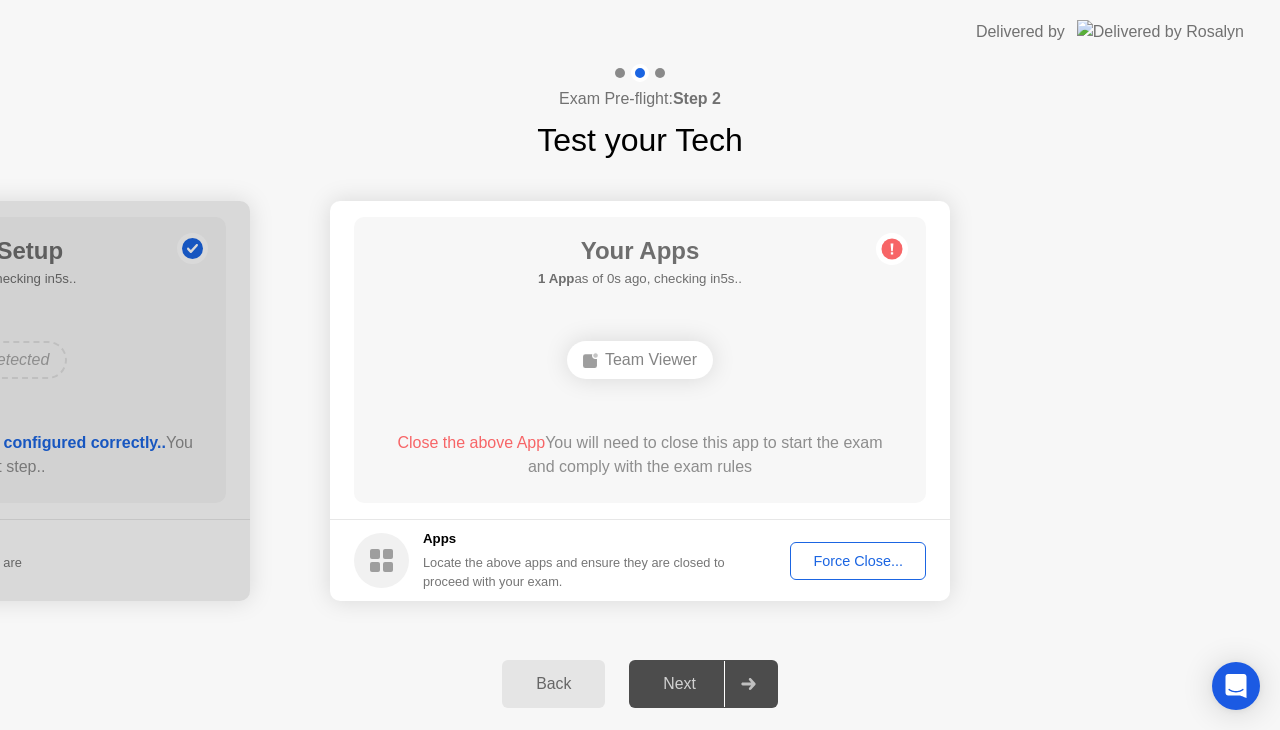 click on "Force Close..." 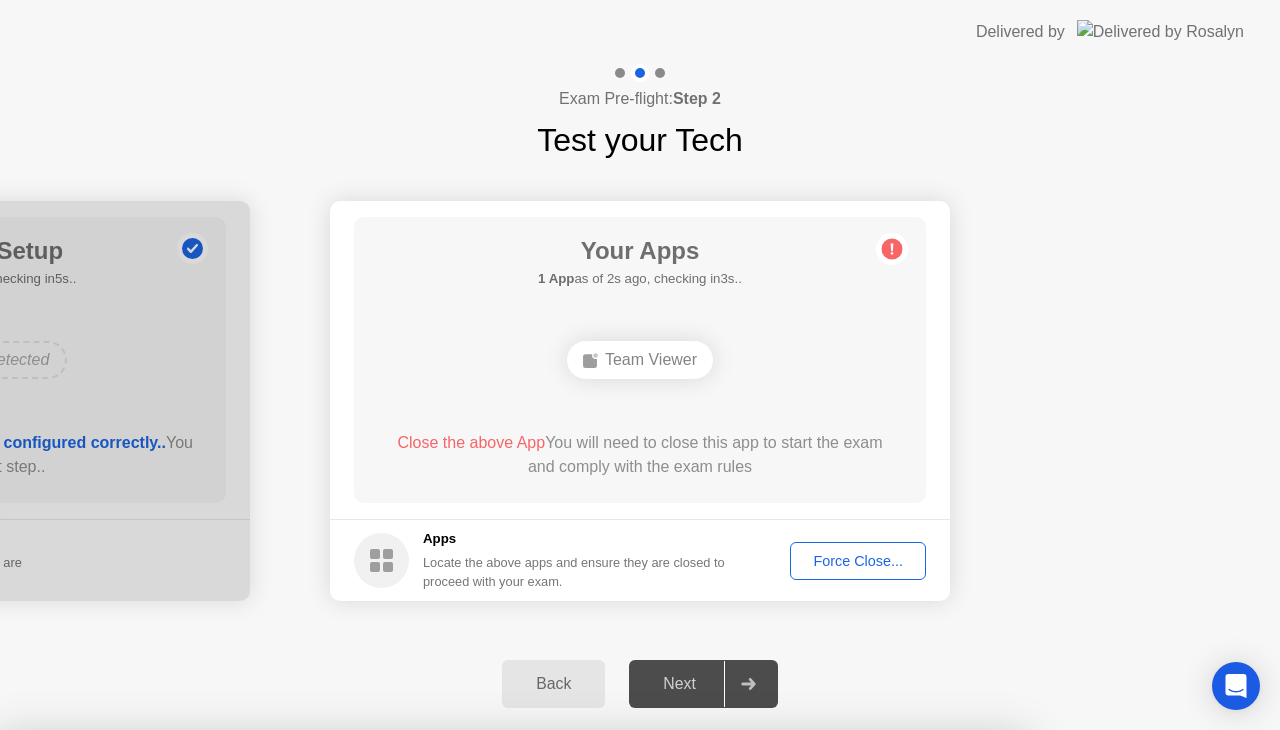 click on "Confirm" at bounding box center (579, 1006) 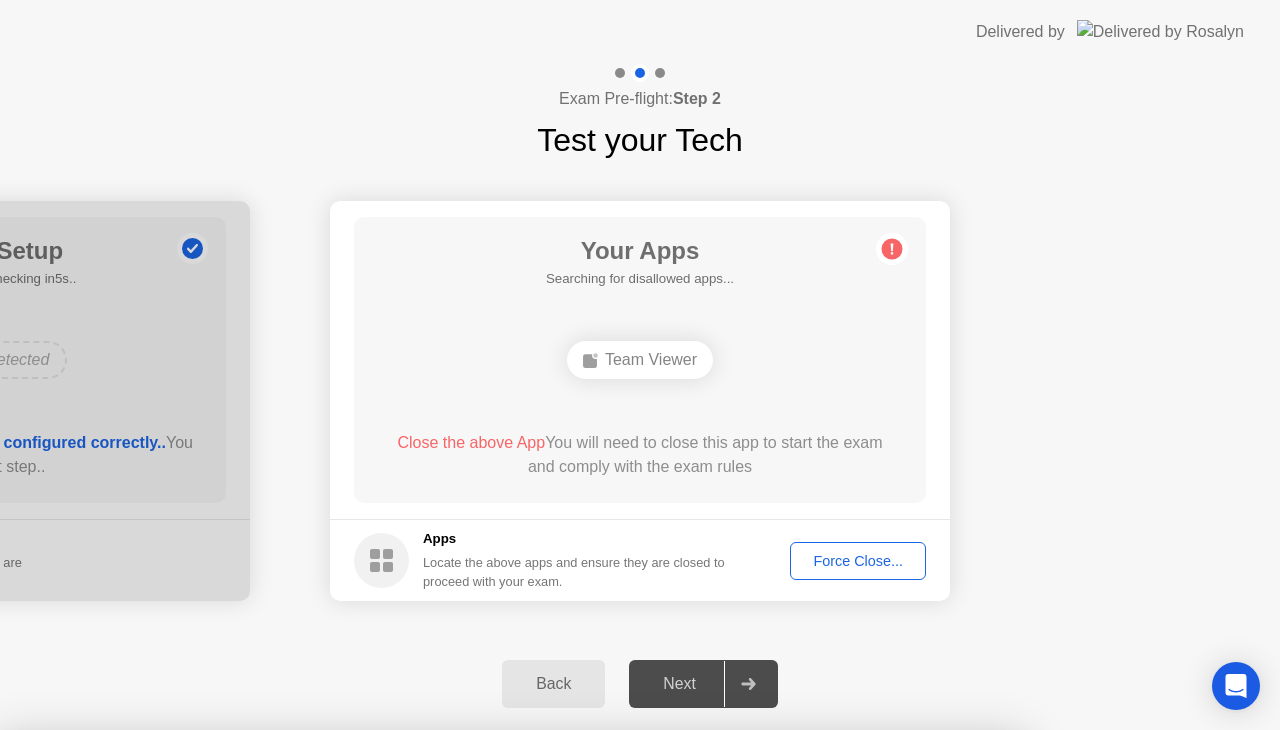 click on "Close" at bounding box center (431, 968) 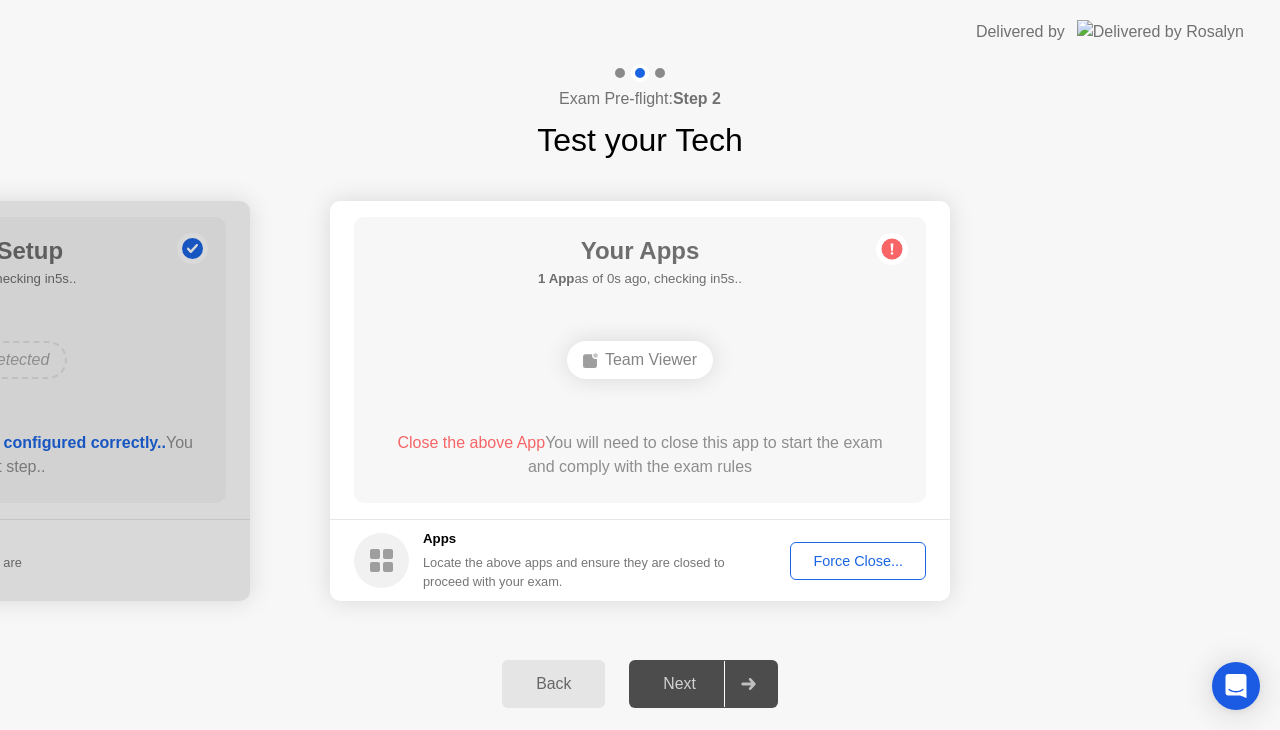 click 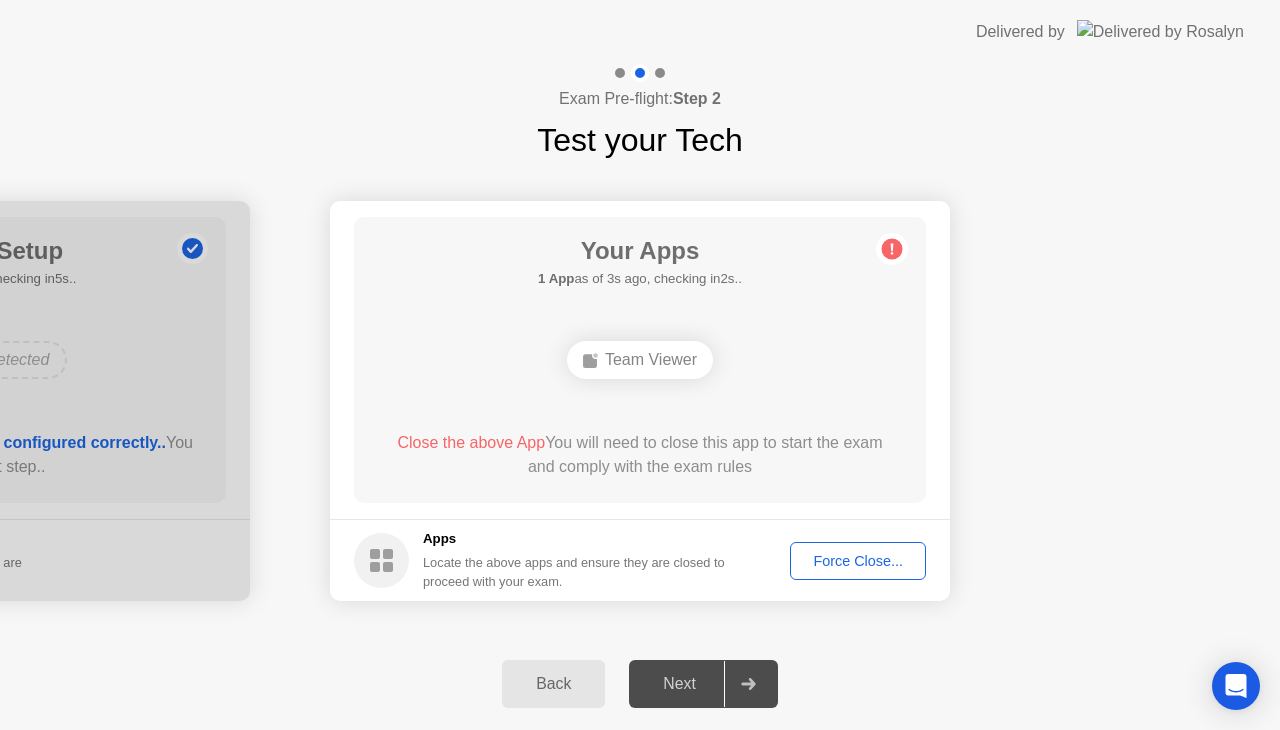 click on "Next" 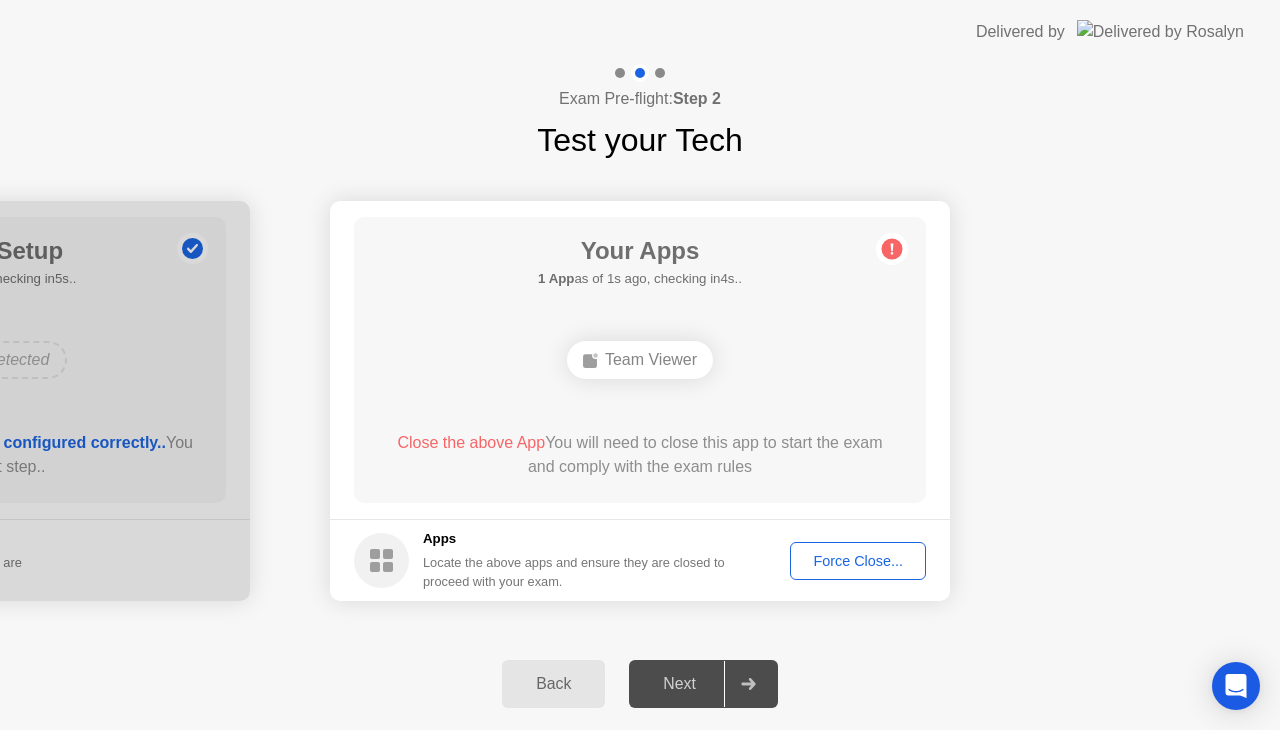 click on "Close the above App" 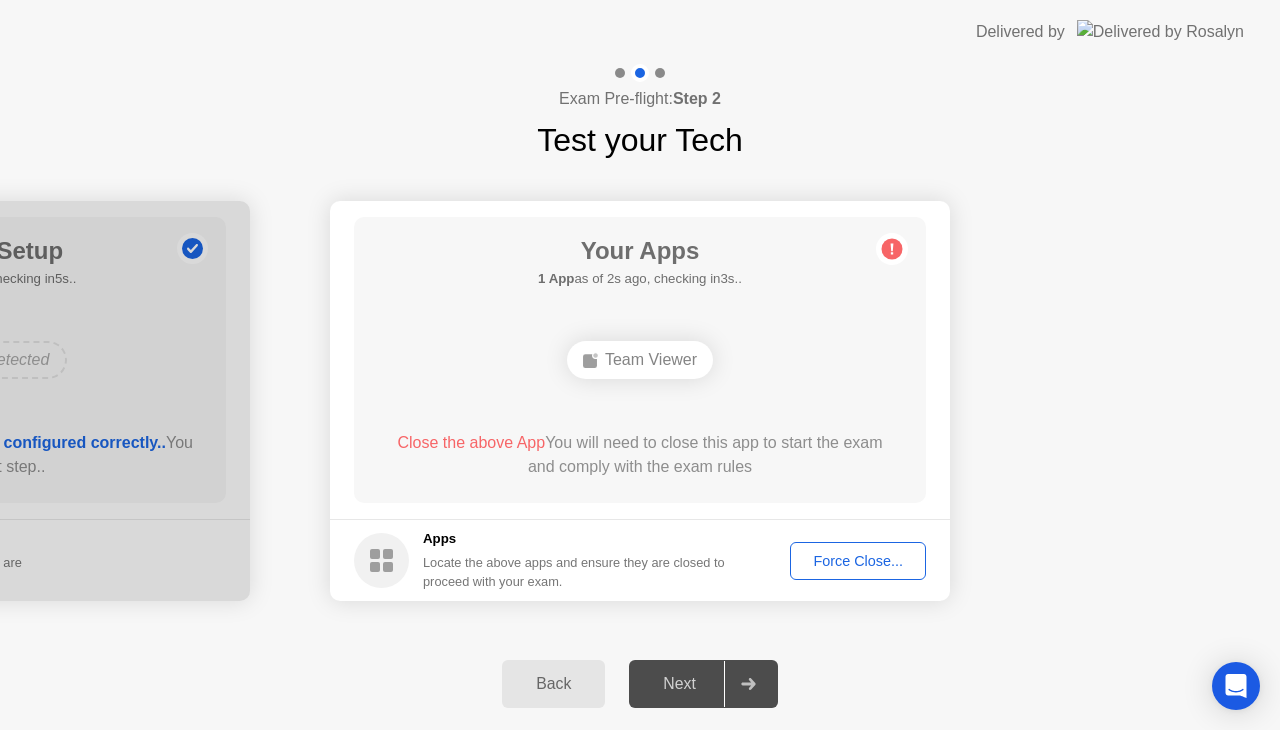 drag, startPoint x: 491, startPoint y: 441, endPoint x: 494, endPoint y: 430, distance: 11.401754 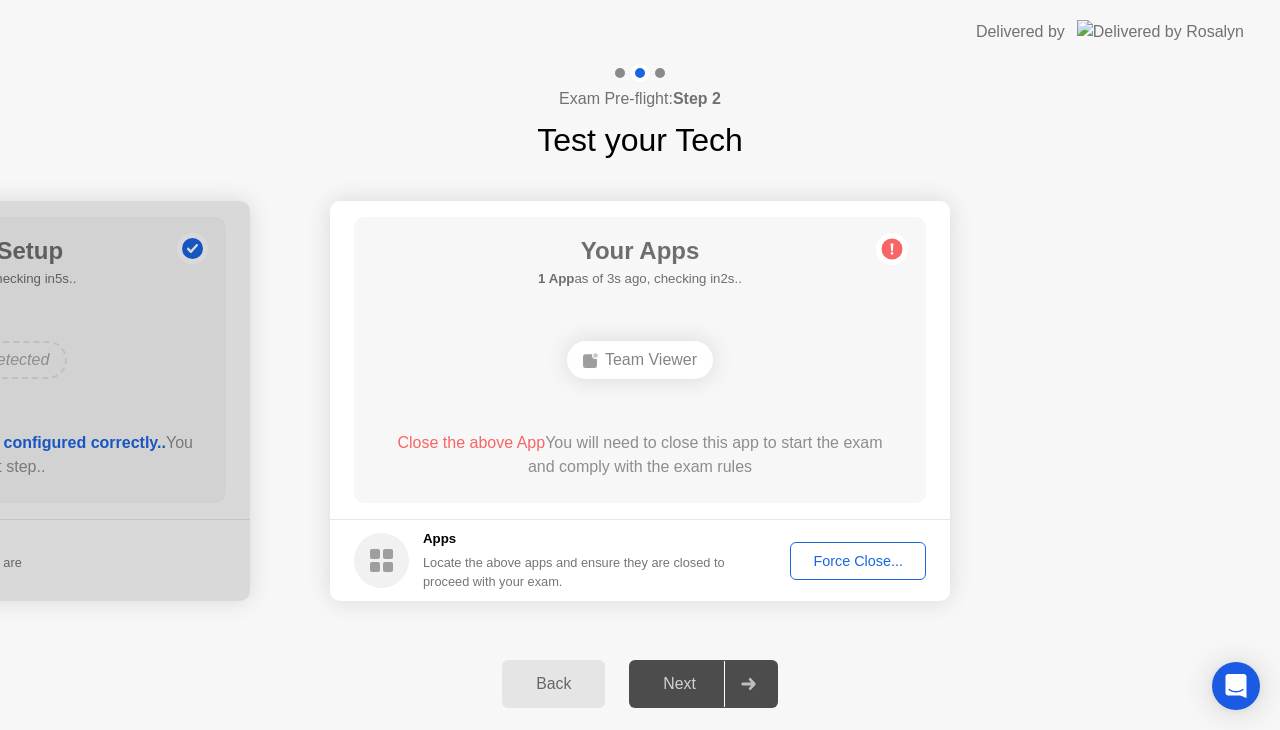 click 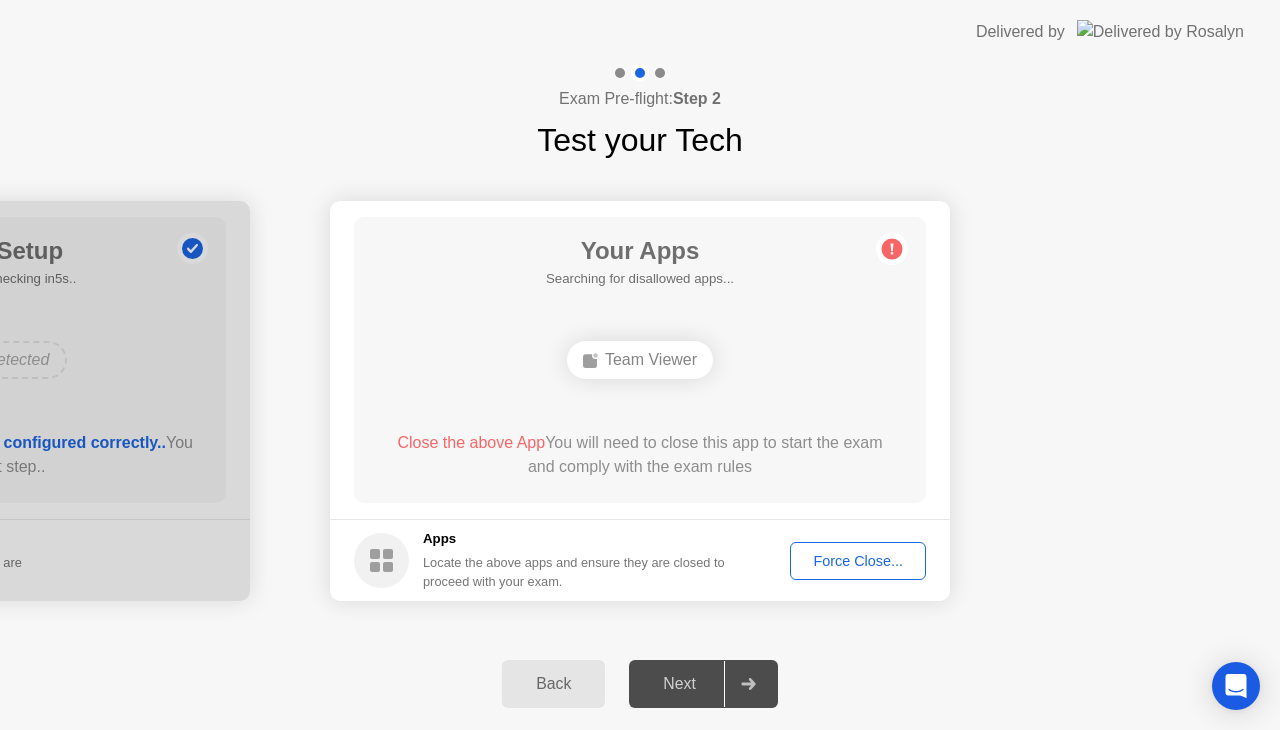 click on "Your Apps  Searching for disallowed apps...  Team Viewer  Close the above App  You will need to close this app to start the exam and comply with the exam rules" 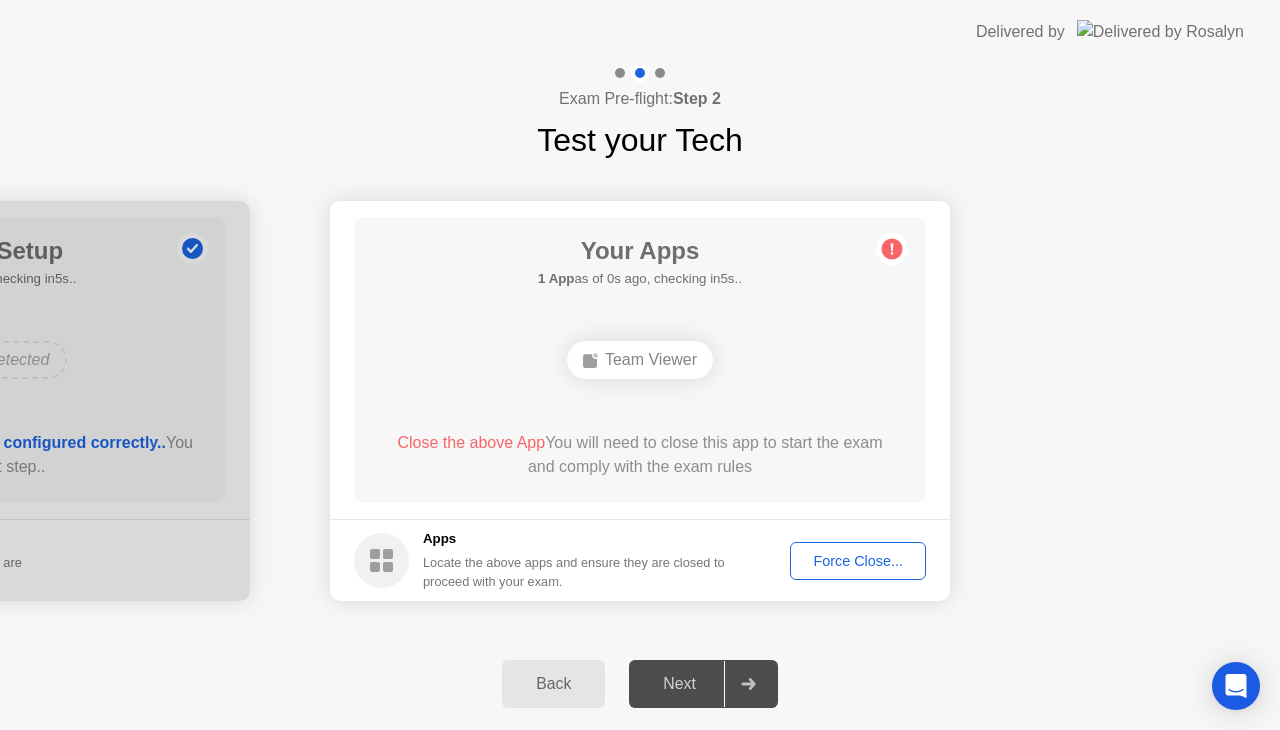 click on "Close the above App" 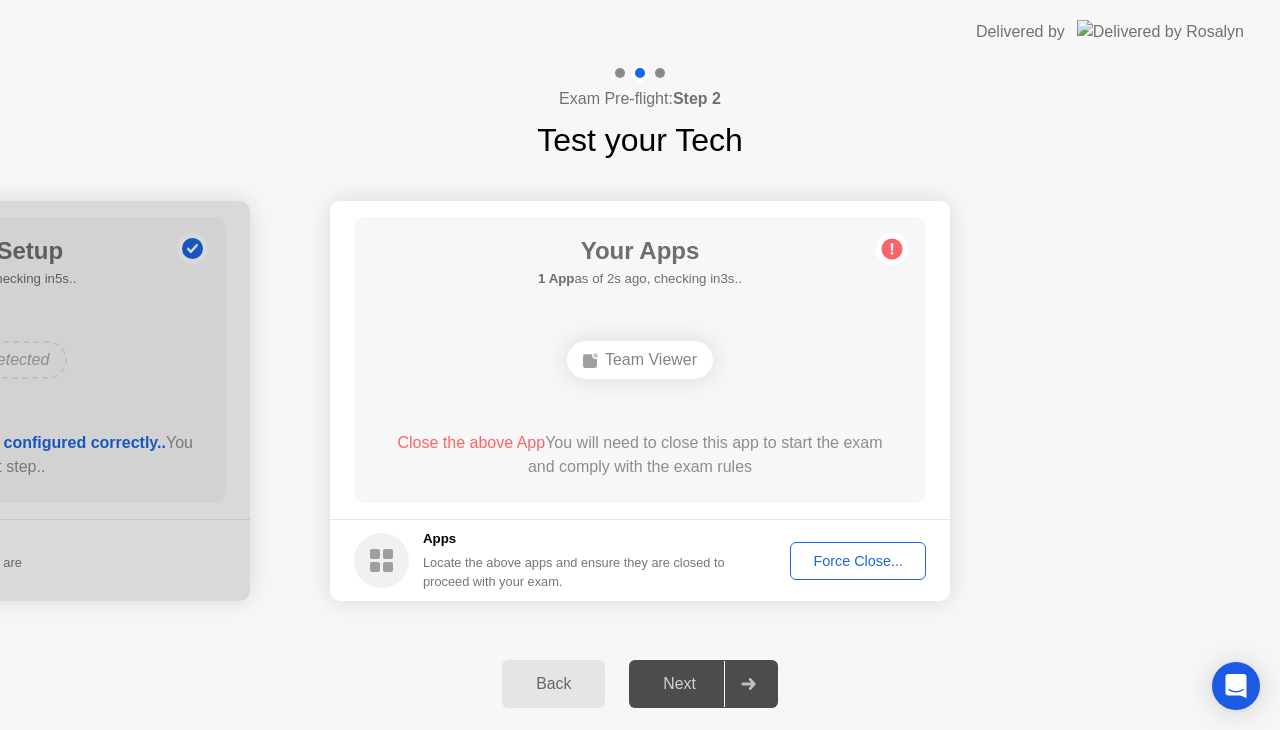 click on "Team Viewer" 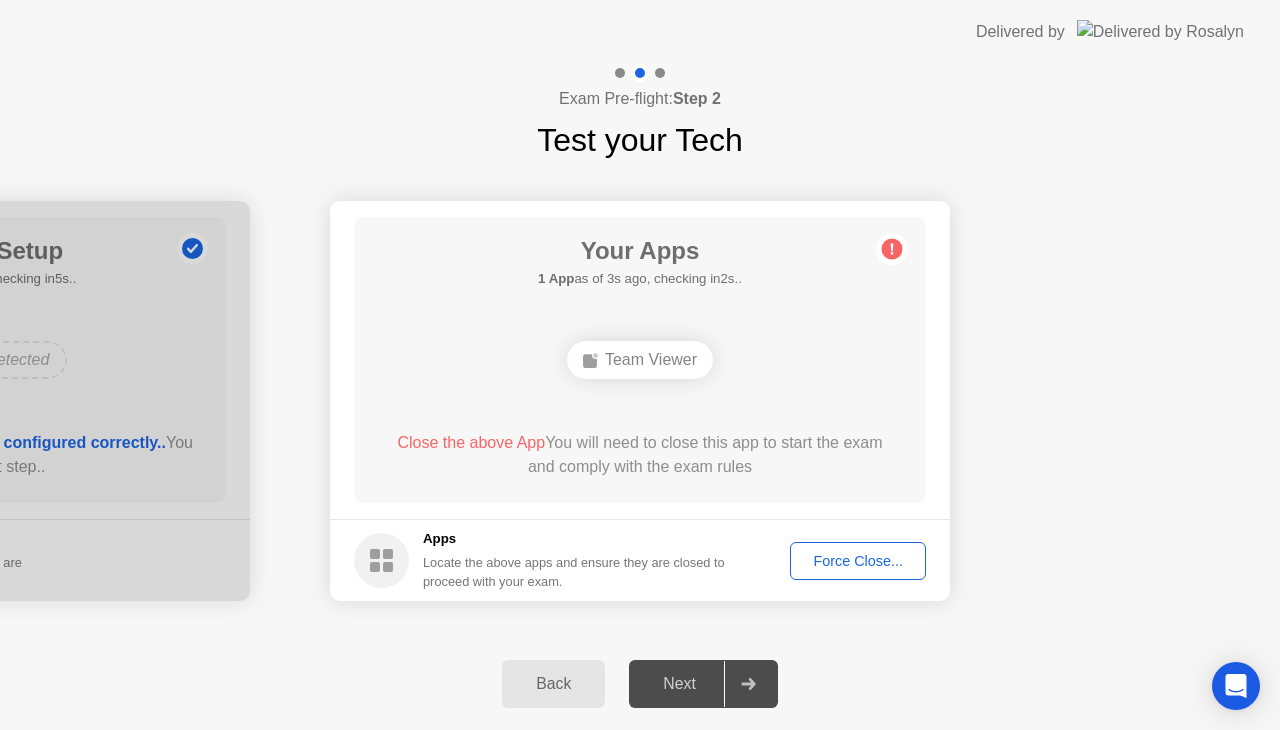 click on "Force Close..." 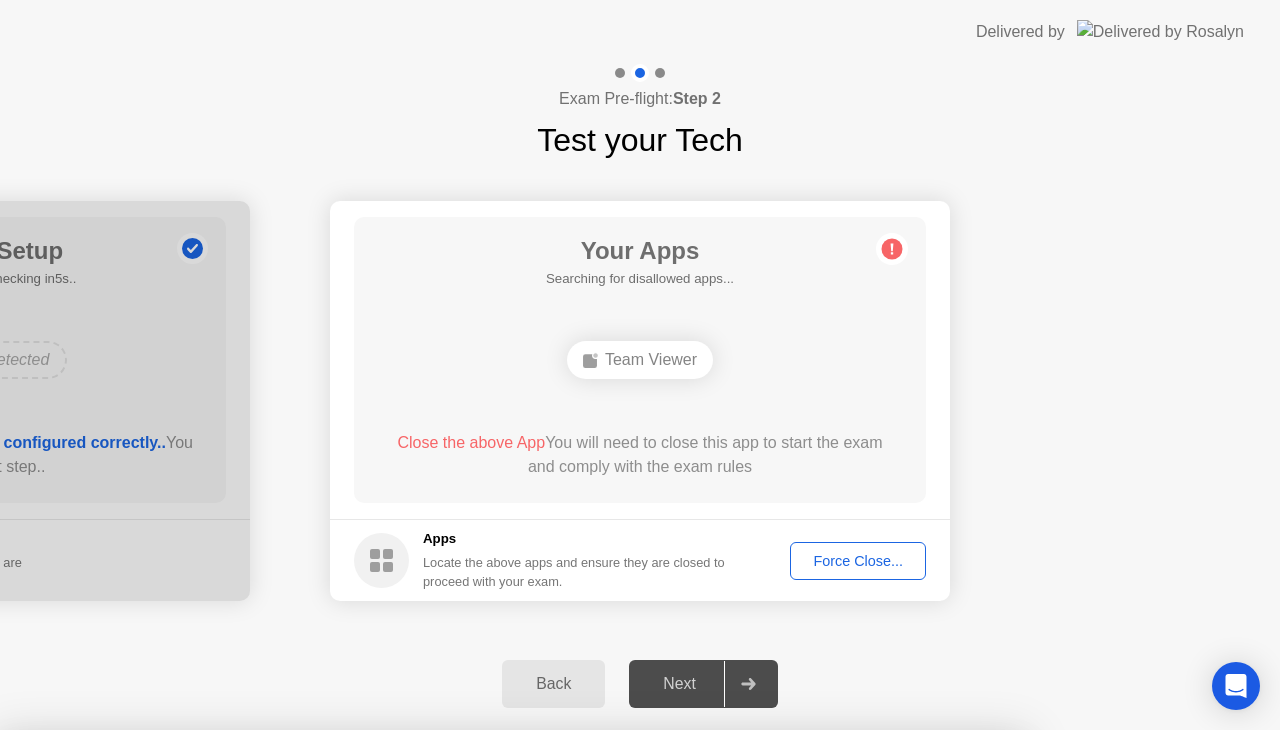 click on "Confirm" at bounding box center (579, 1006) 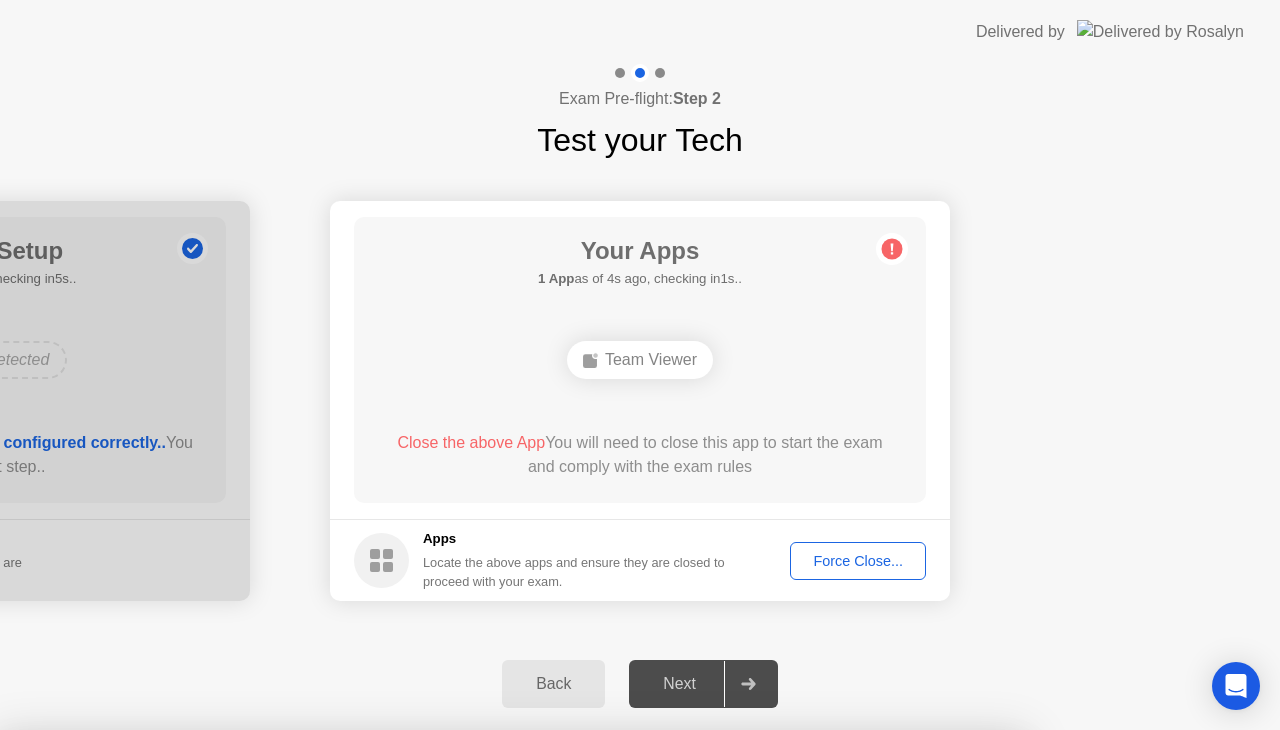 click on "Read More" at bounding box center [575, 968] 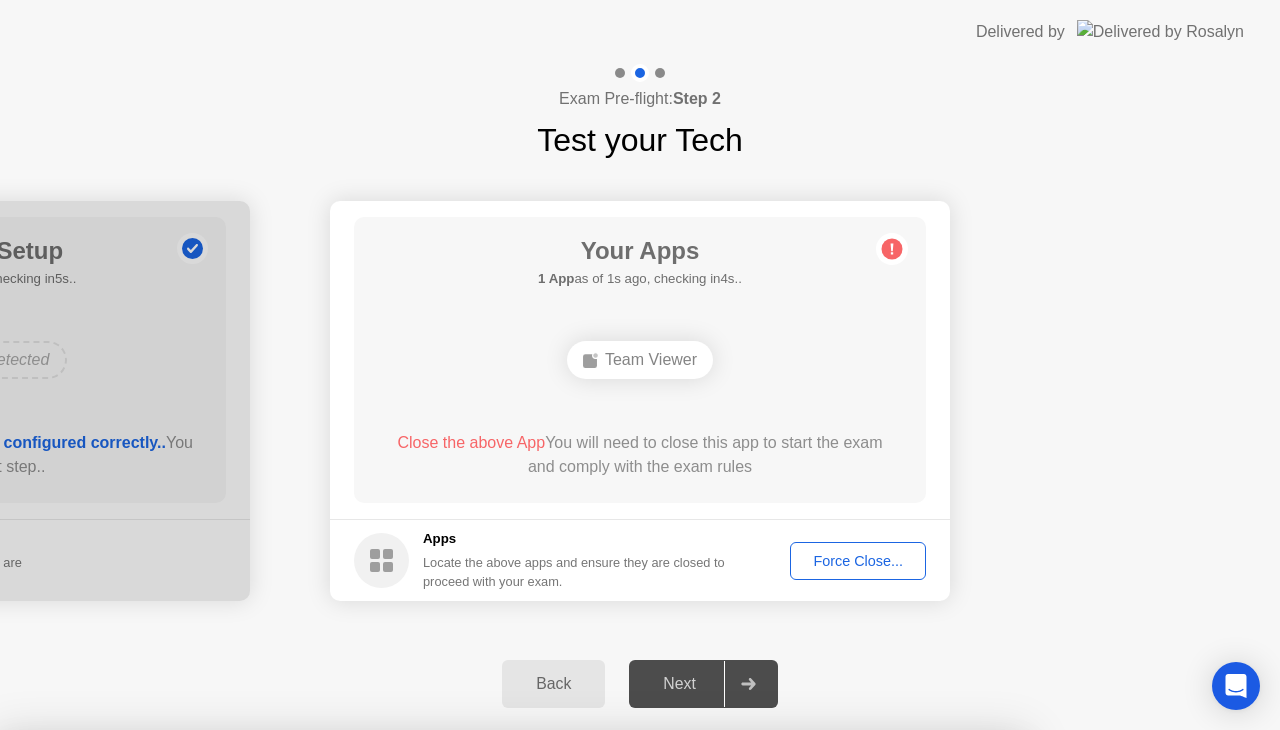 click at bounding box center [640, 730] 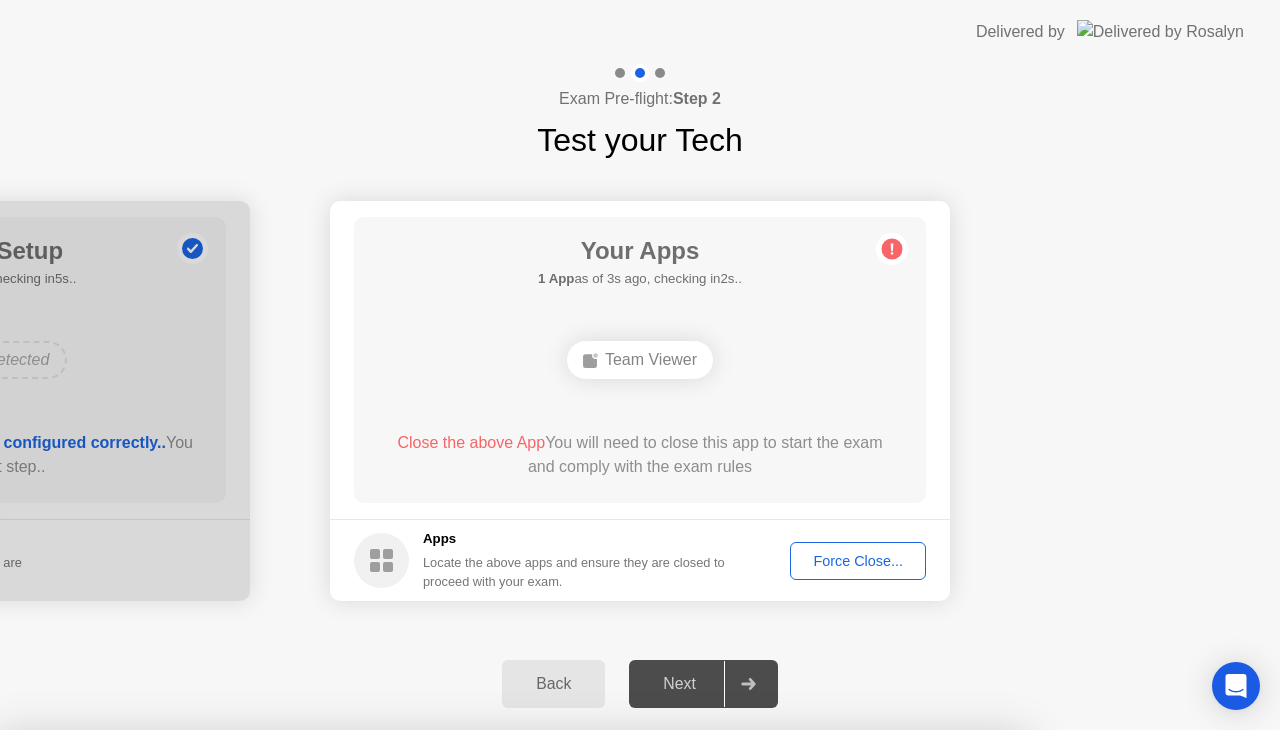 click on "Close" at bounding box center (431, 968) 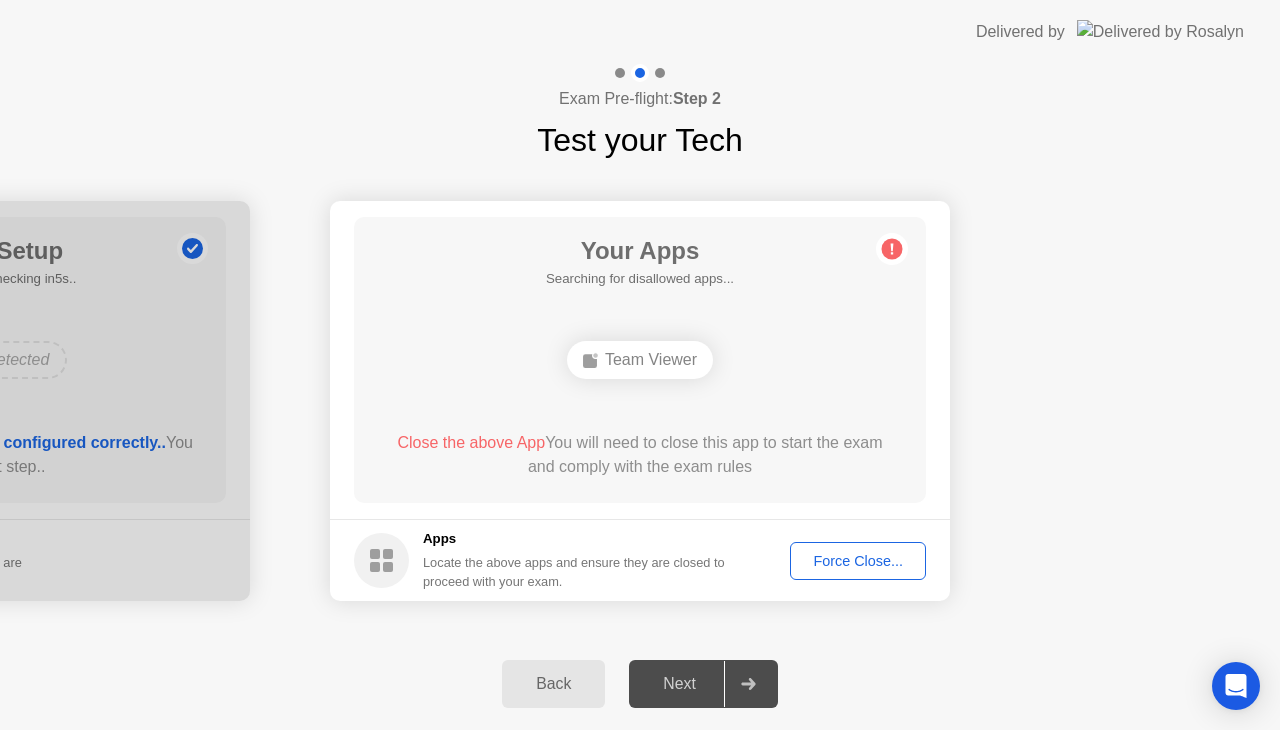 click on "Force Close..." 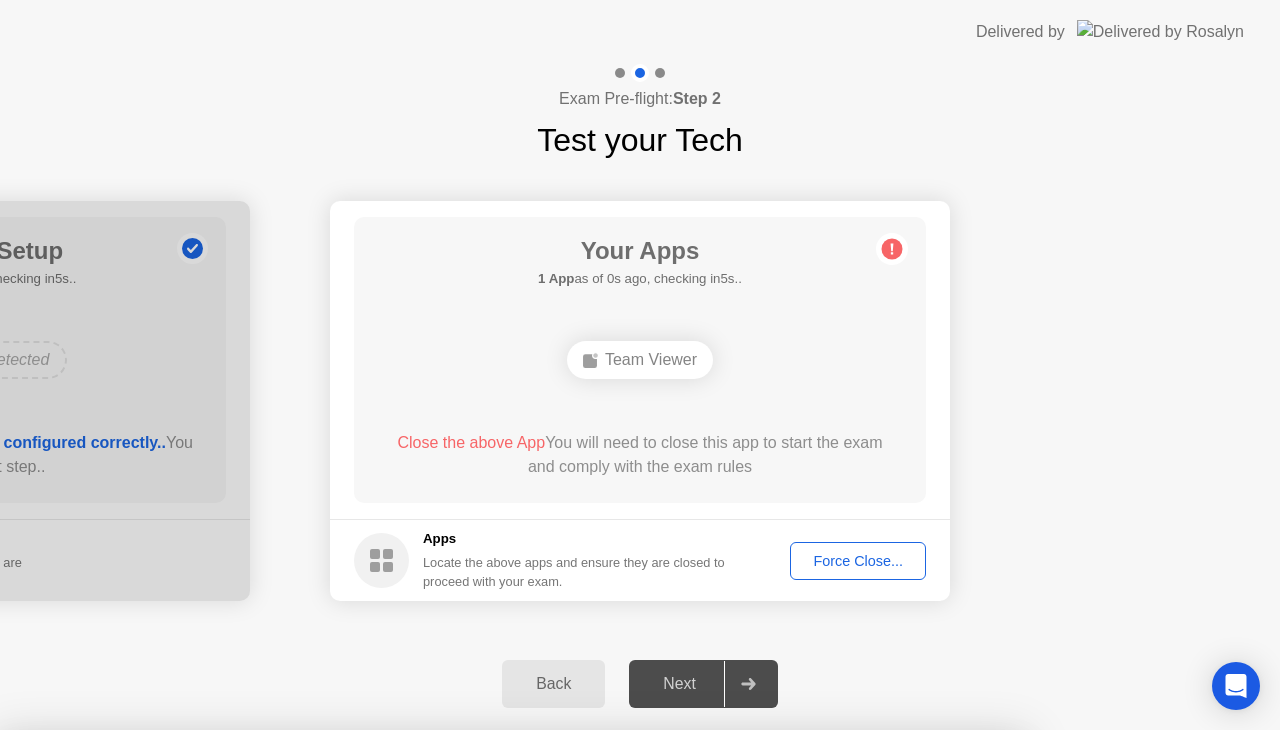 click on "Confirm" at bounding box center (579, 1006) 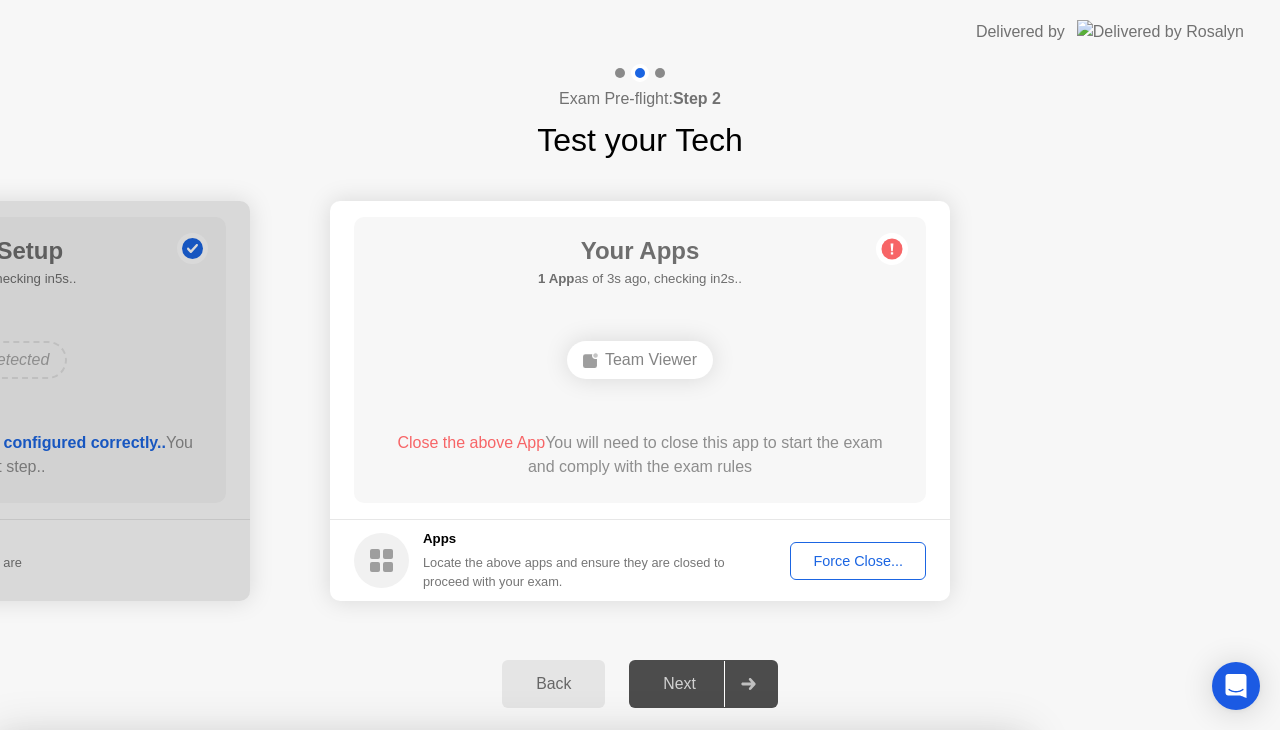 click on "Read More" at bounding box center (575, 968) 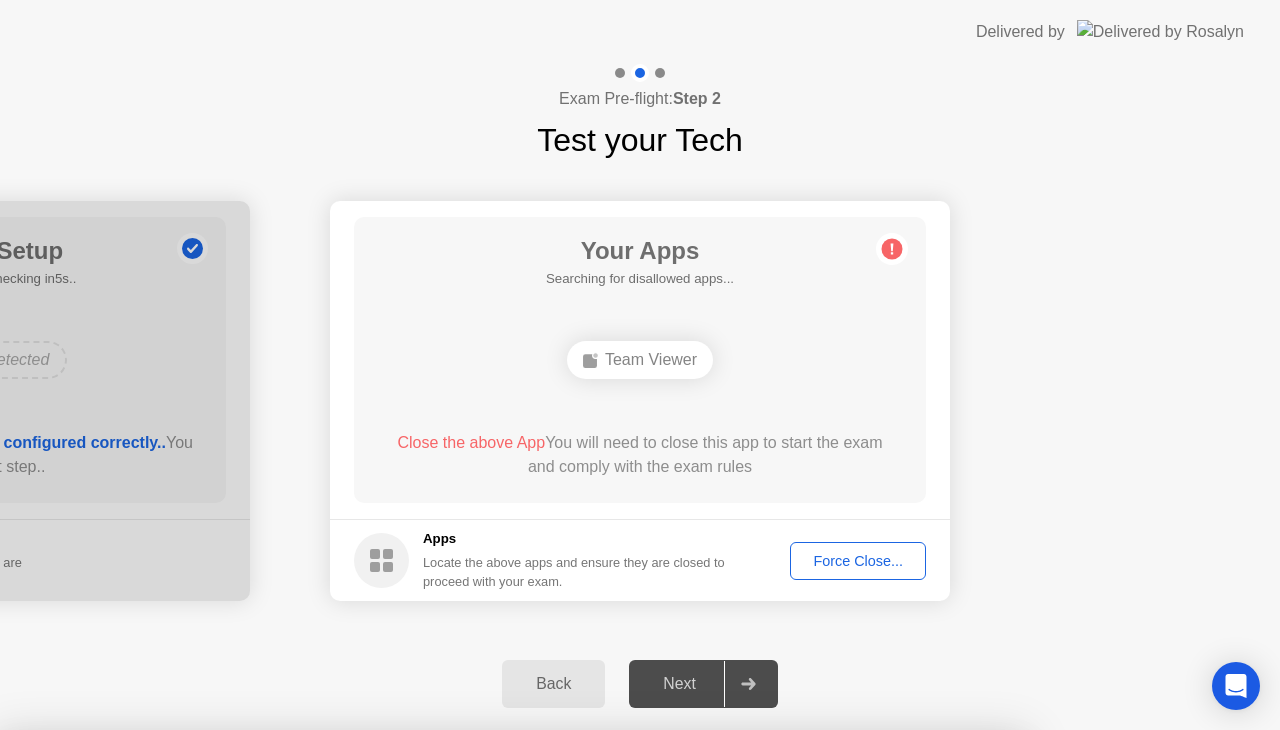 click on "Close" at bounding box center (431, 968) 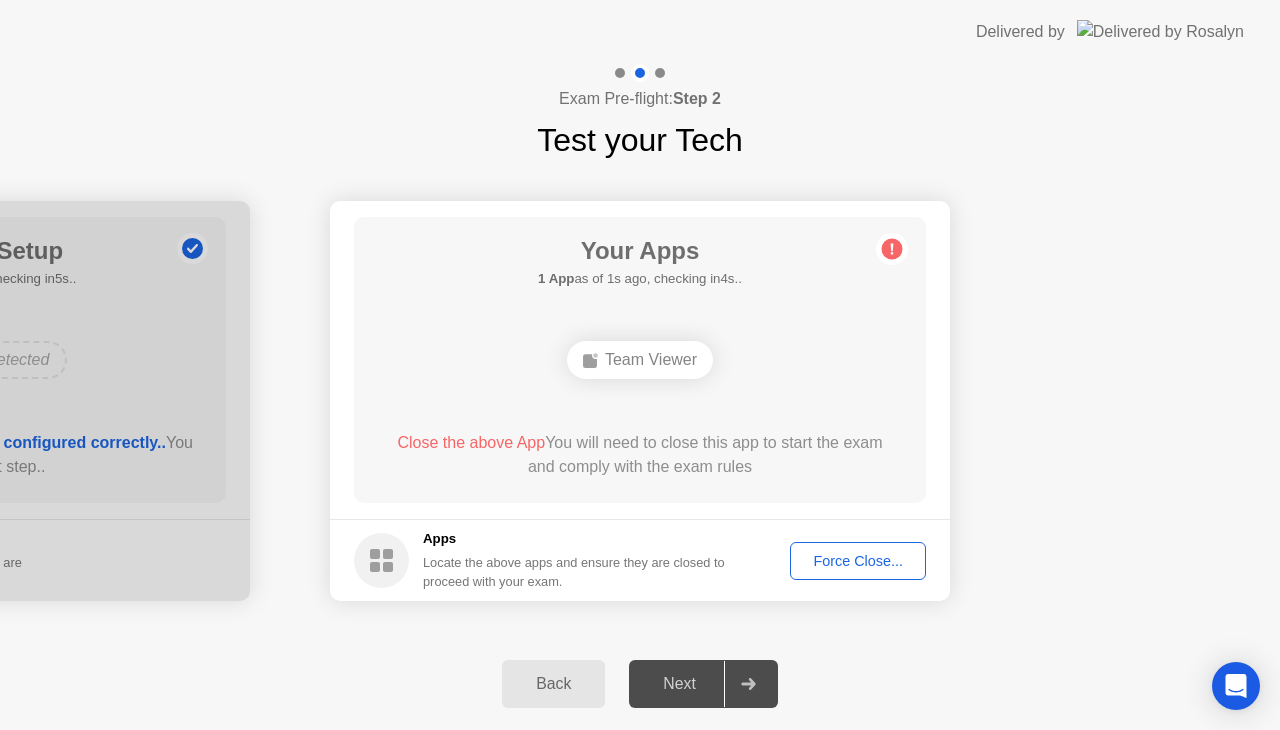 click on "Back Next" 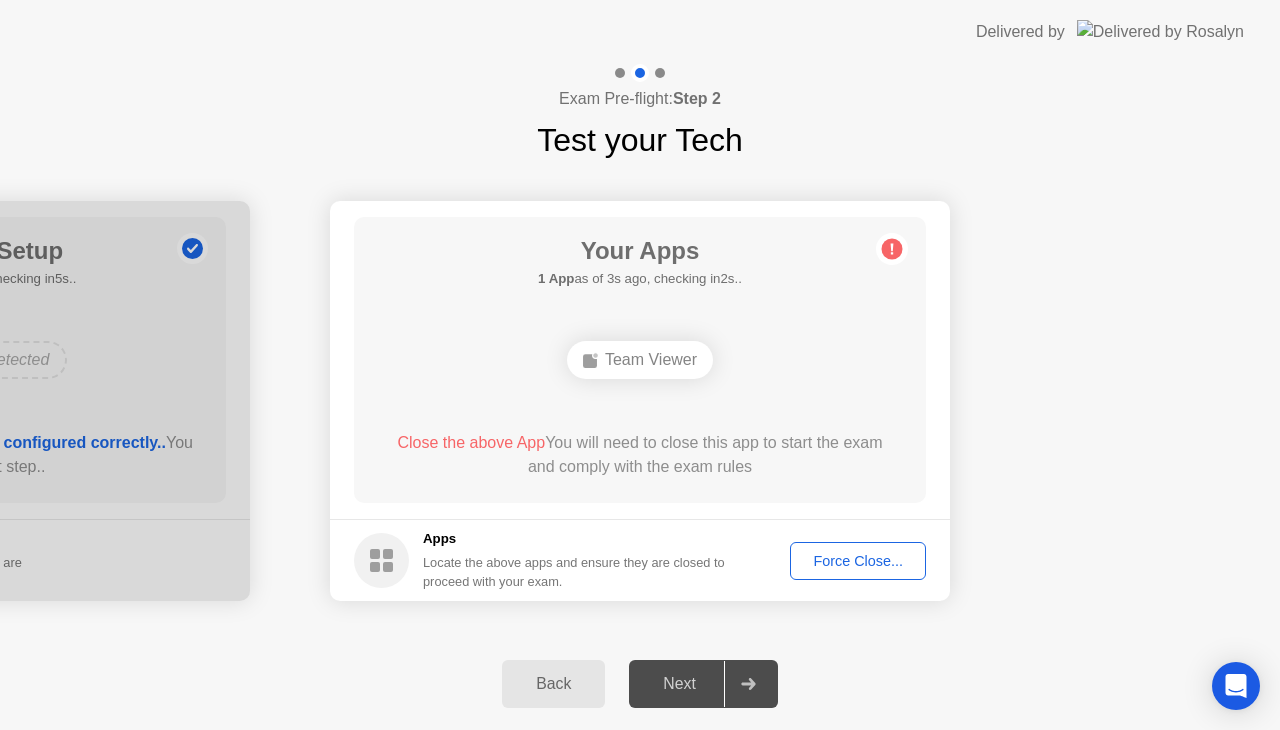 click on "Force Close..." 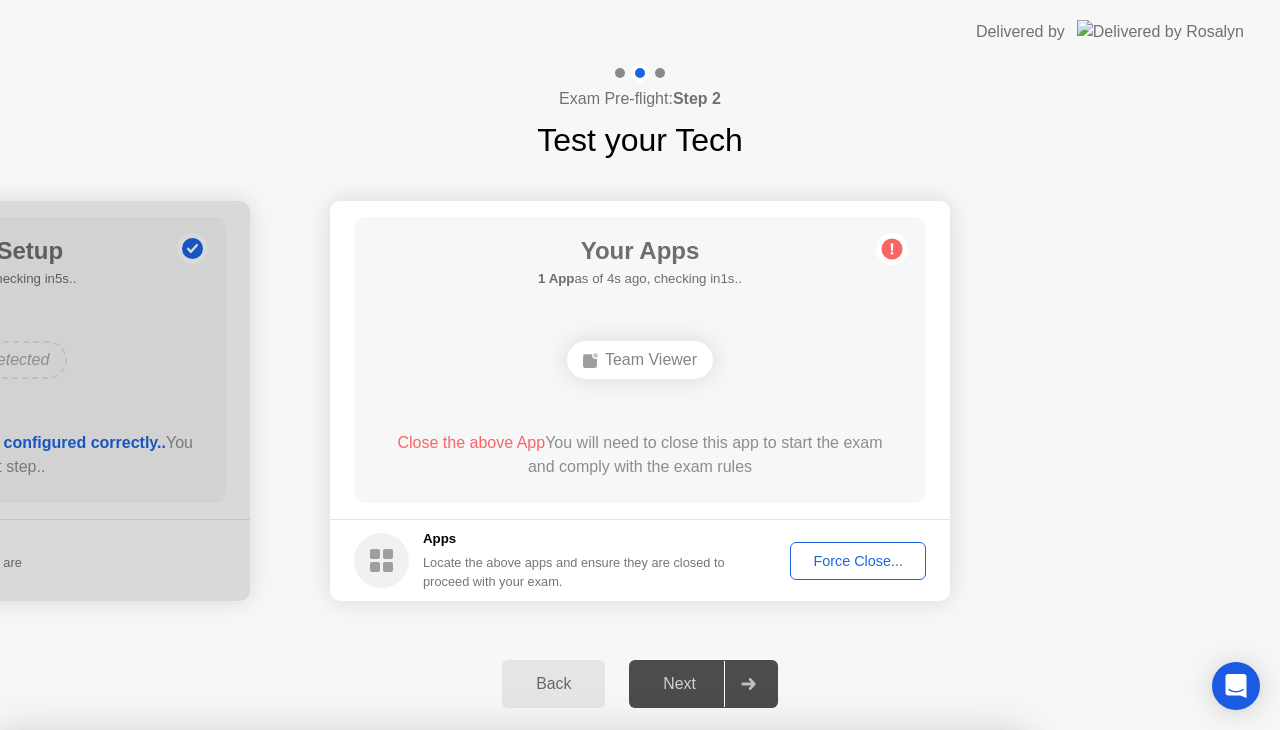 click on "Confirm" at bounding box center [579, 1006] 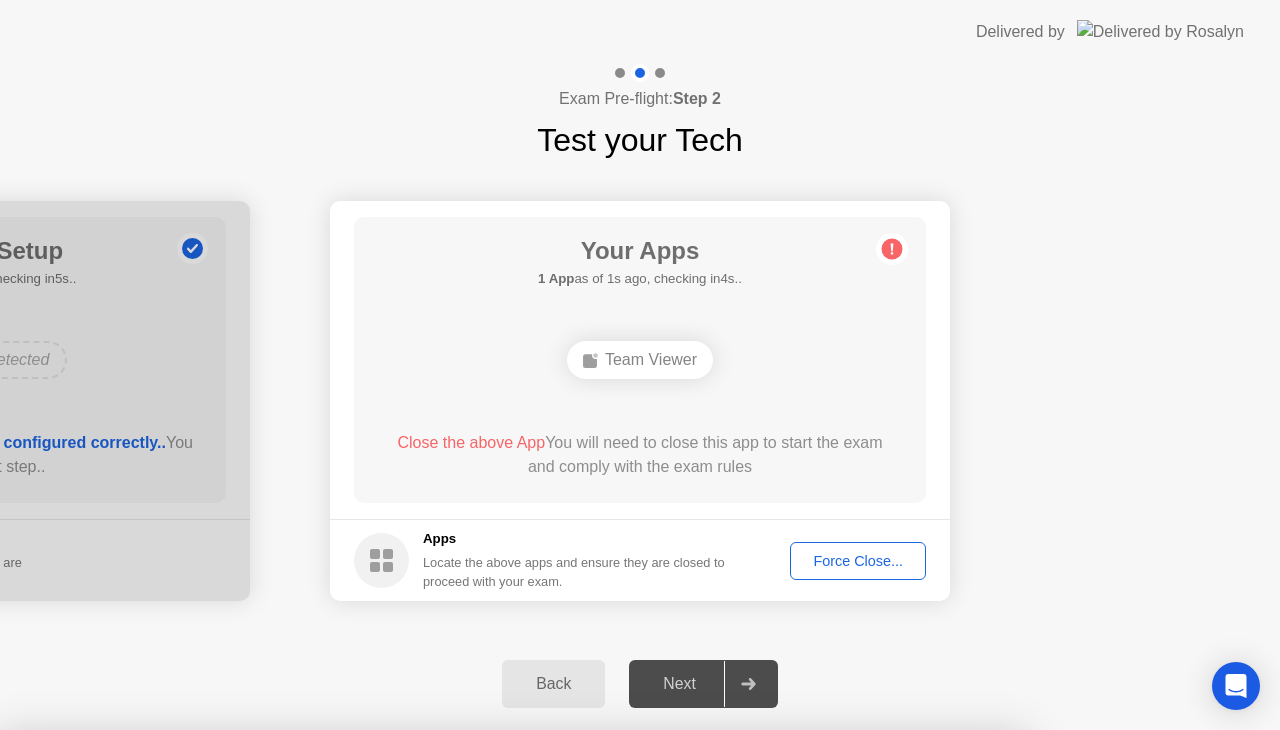 click on "Read More" at bounding box center (575, 968) 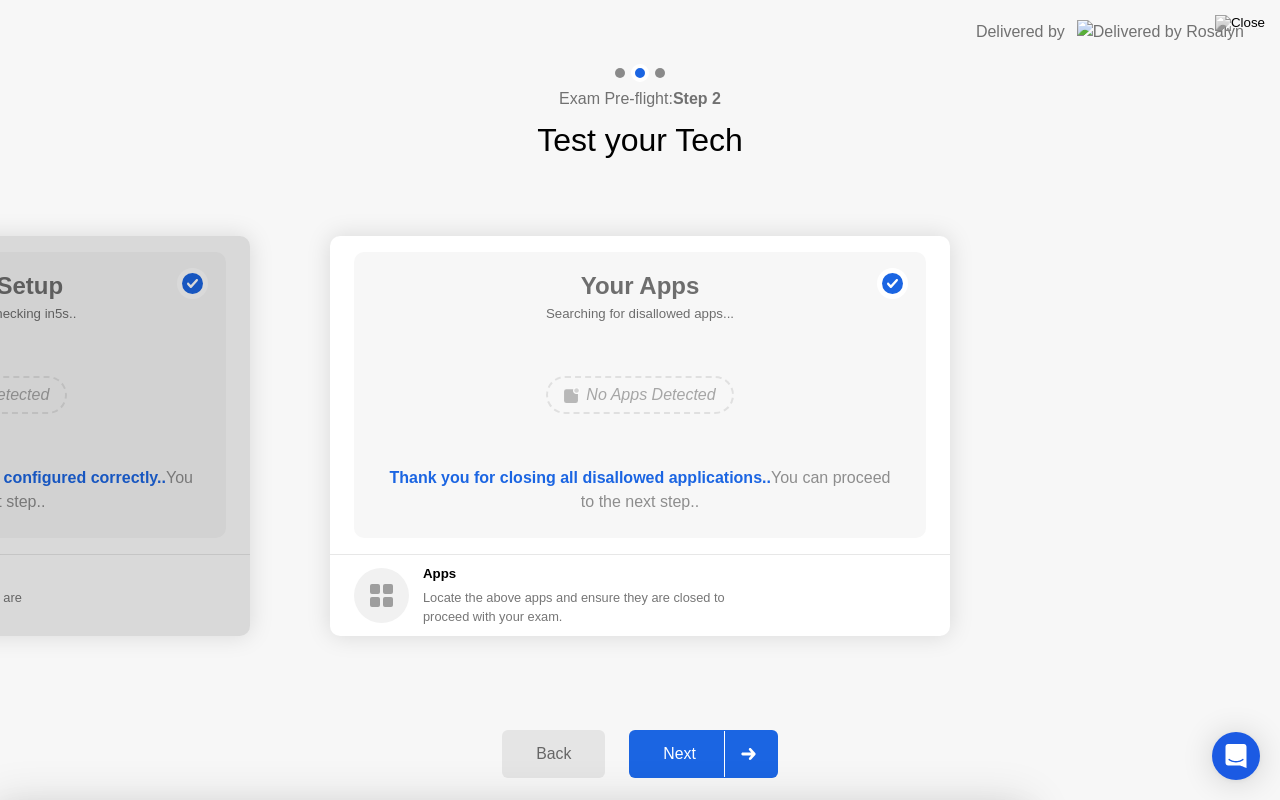 click on "Close" at bounding box center (431, 1038) 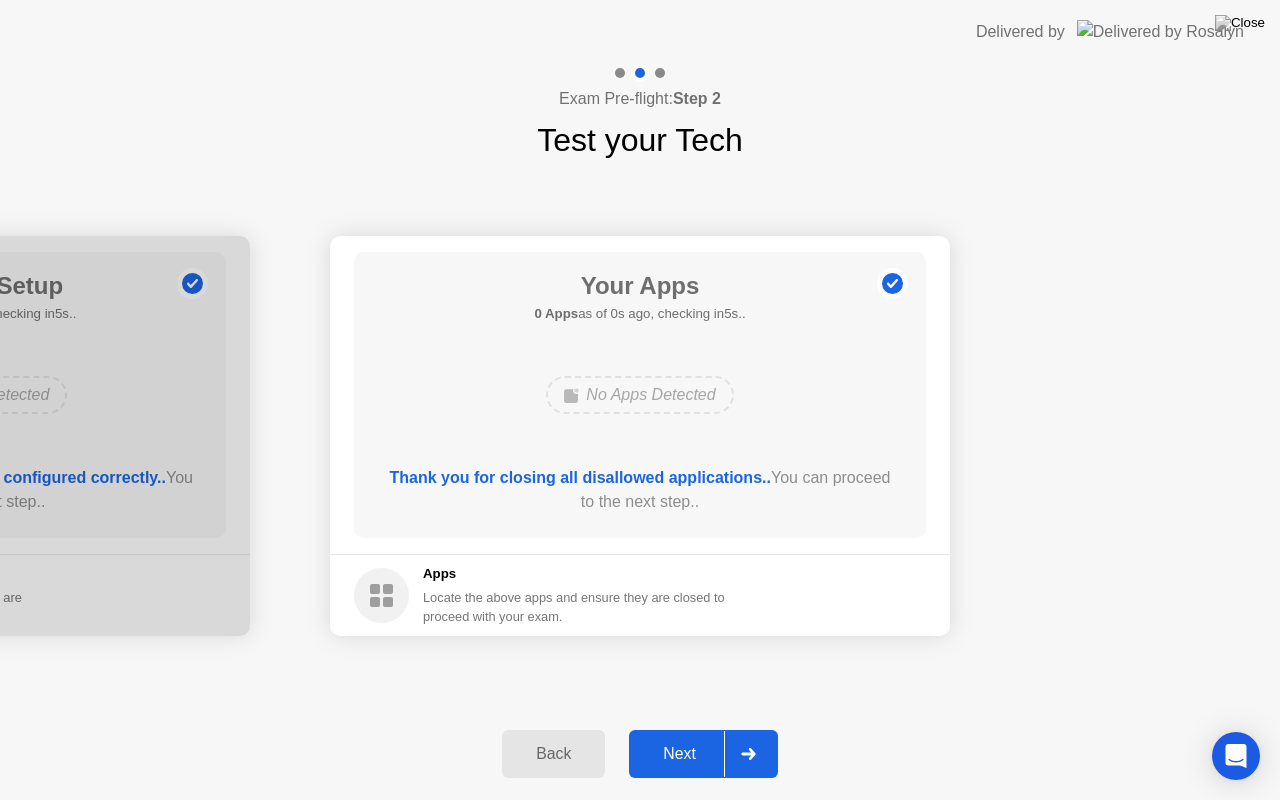 click on "Next" 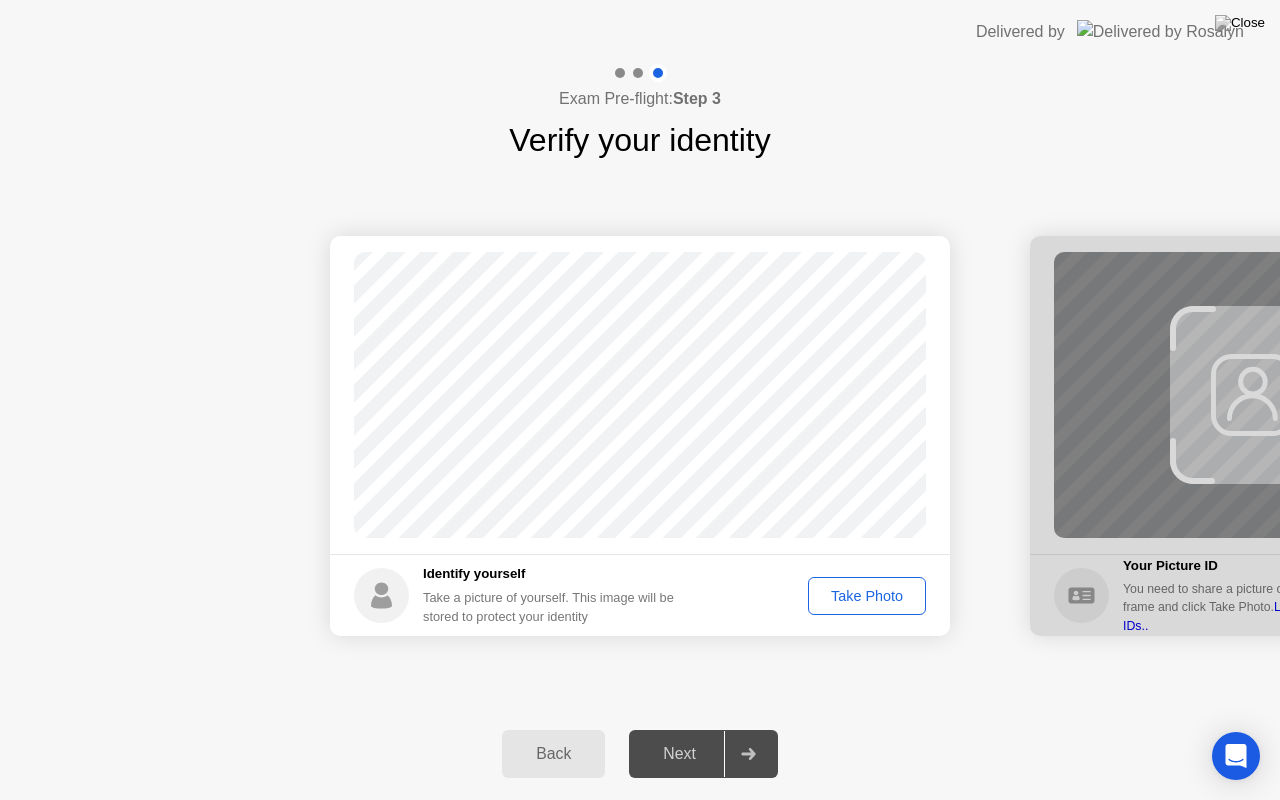click on "Take Photo" 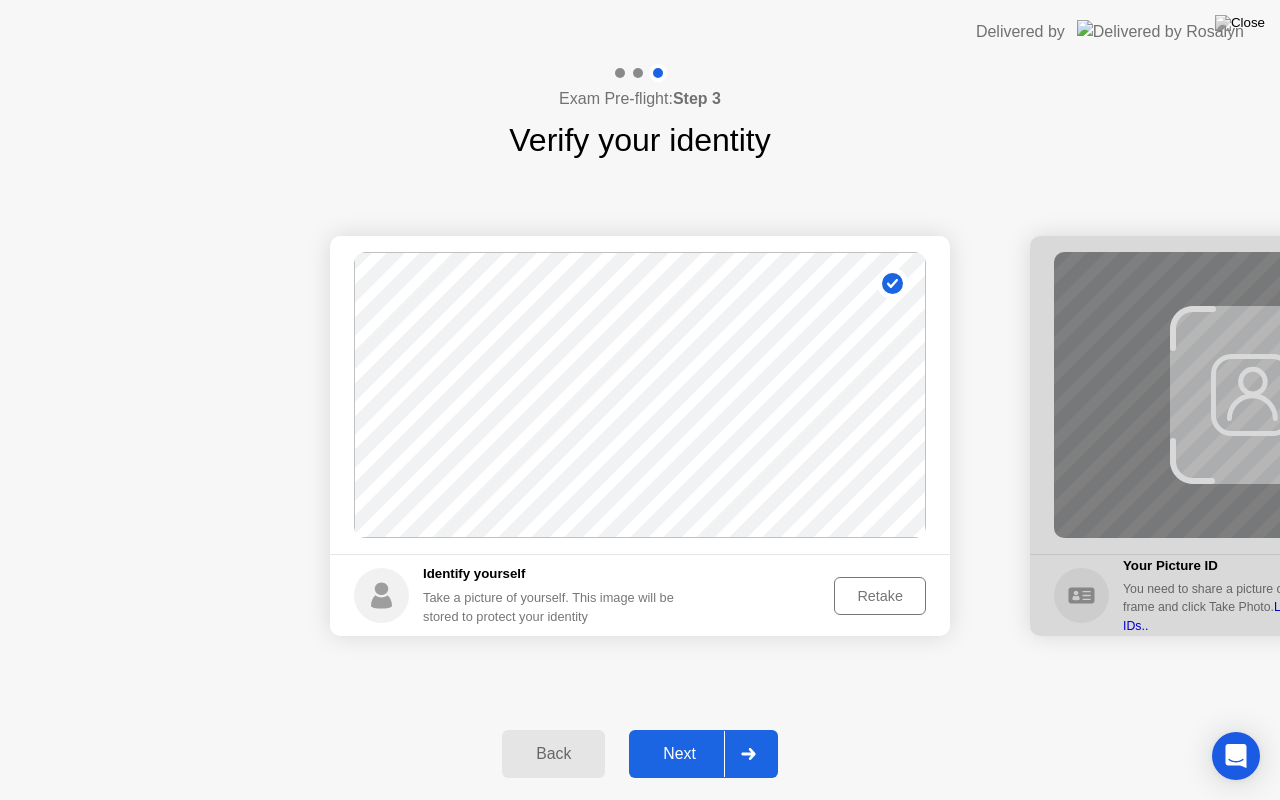 click on "Retake" 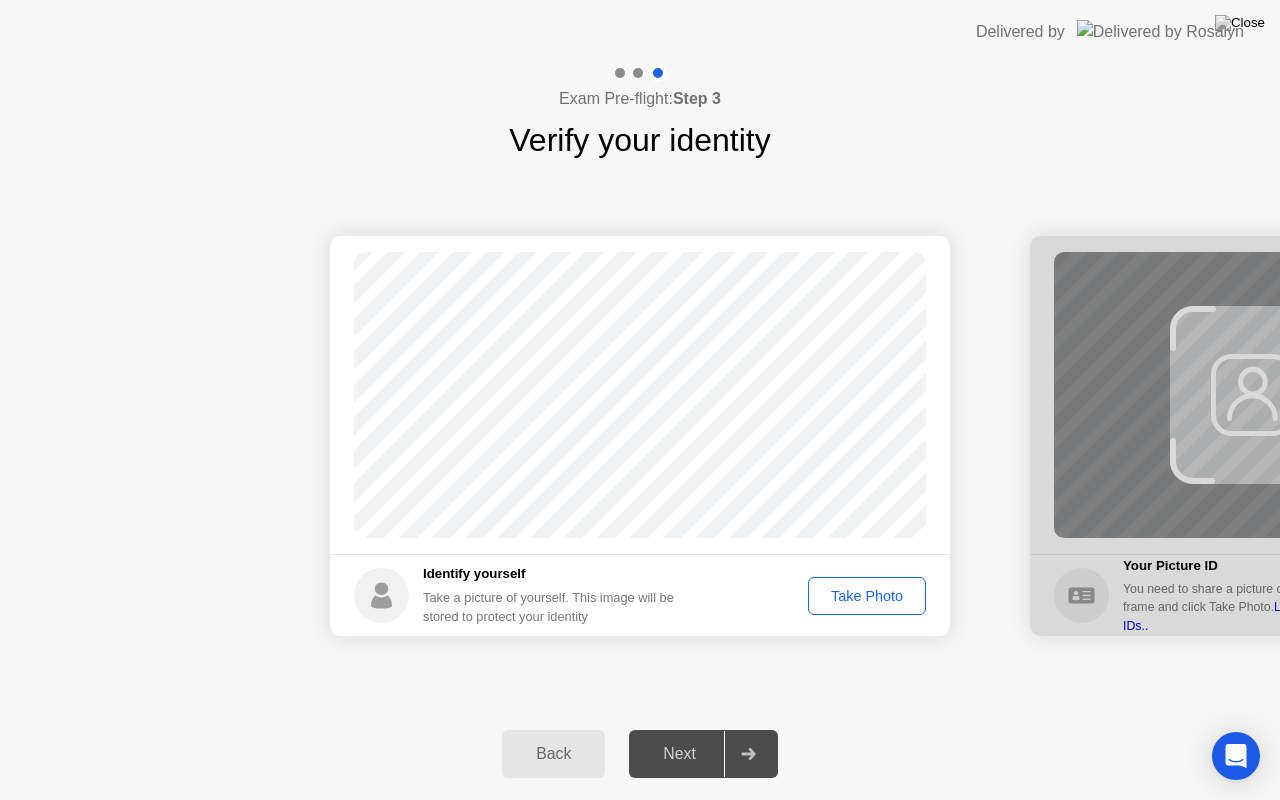 click on "Take Photo" 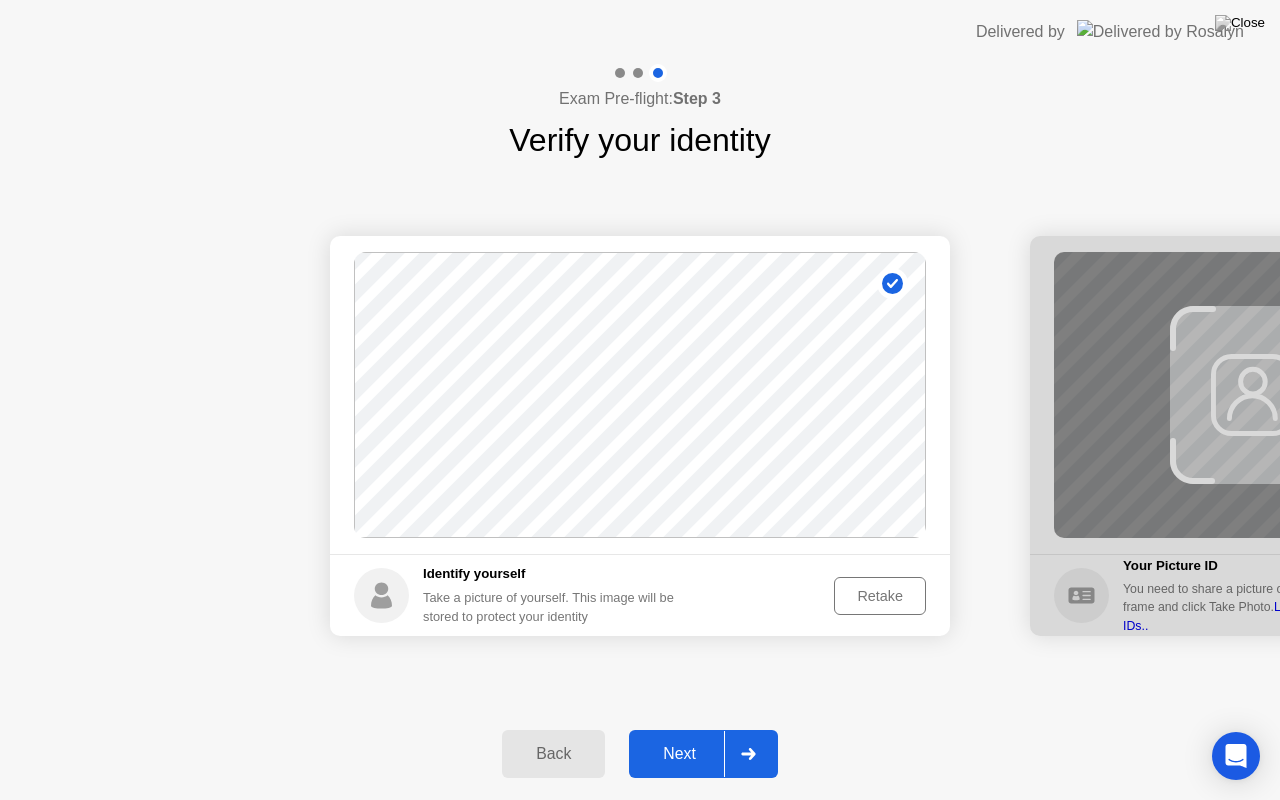 click 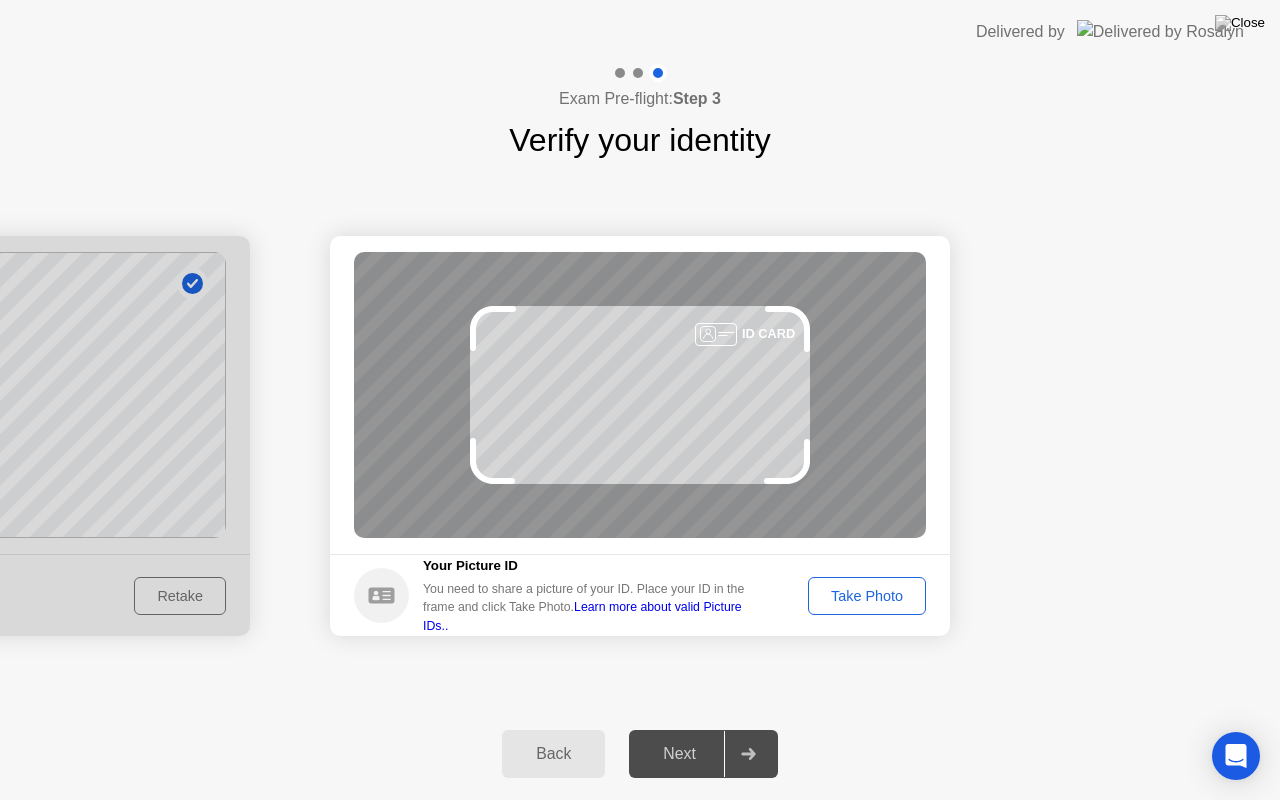 click on "Take Photo" 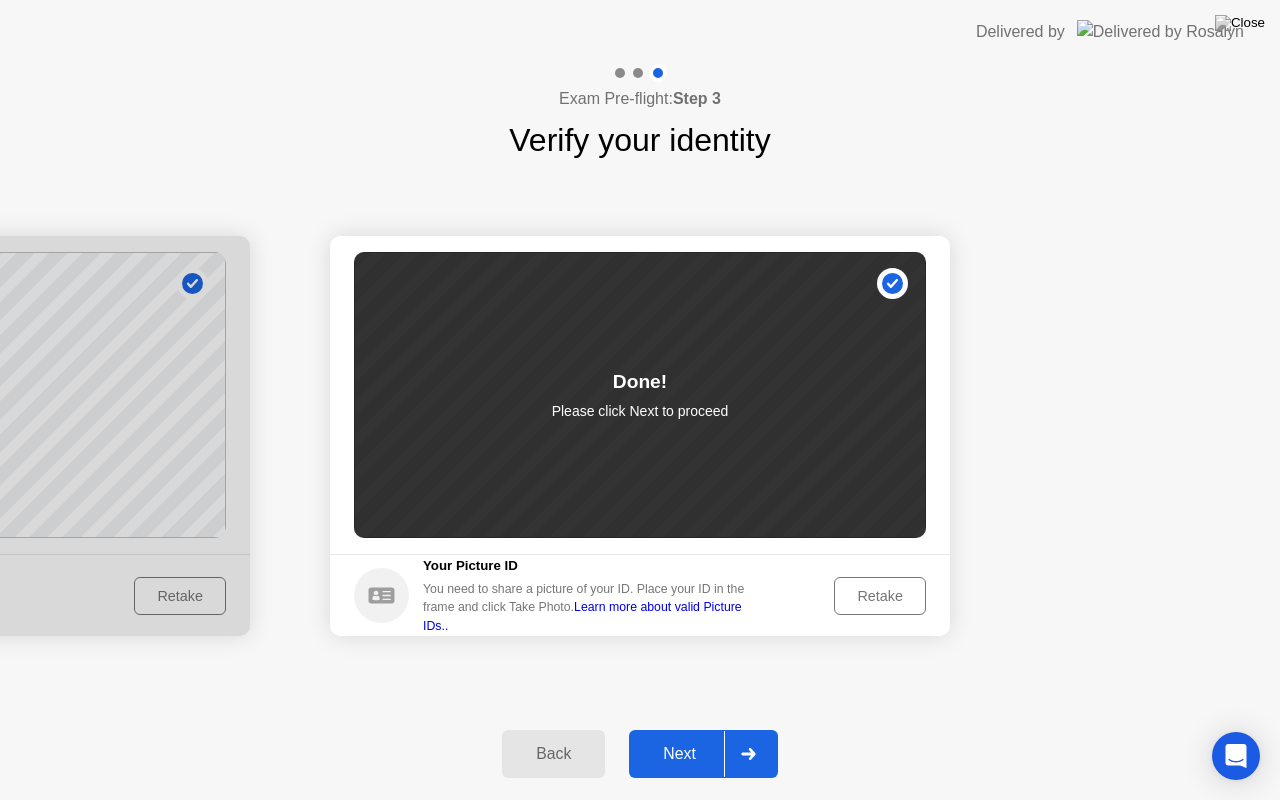 click on "Next" 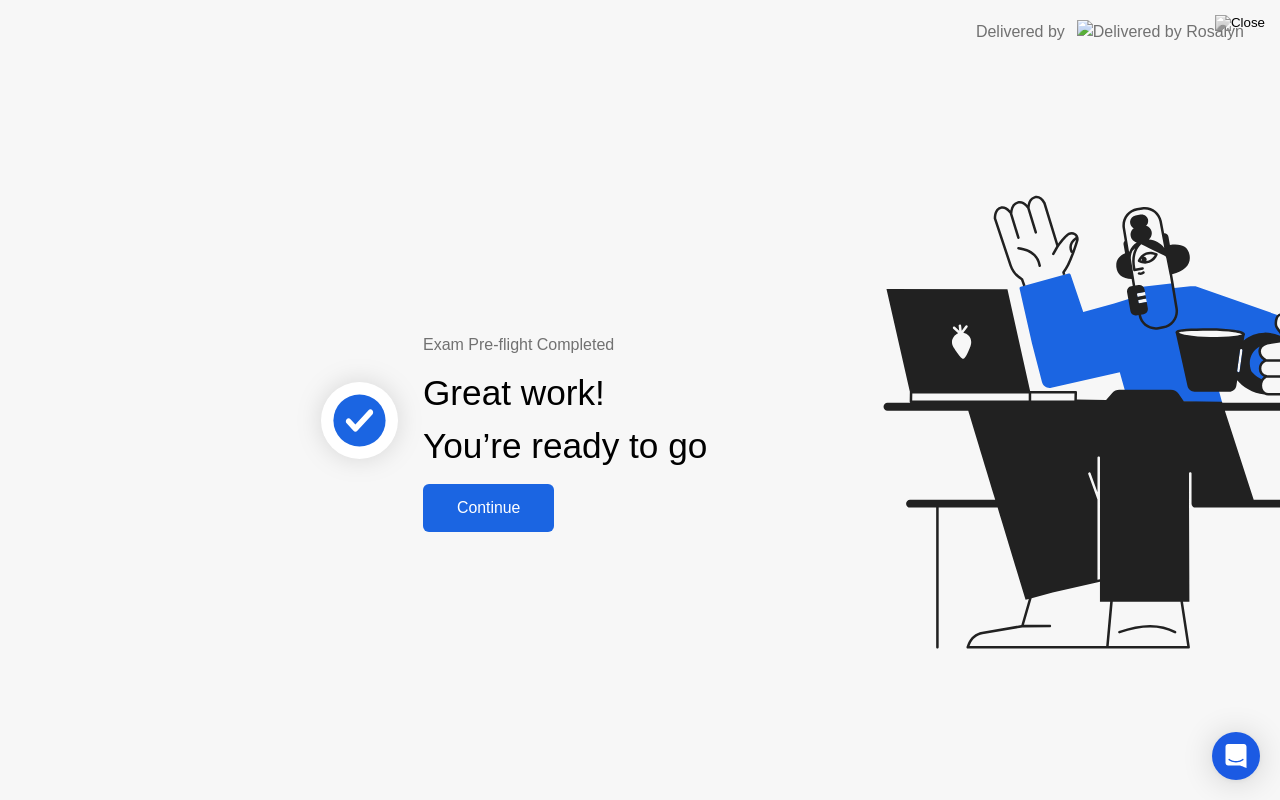click on "Continue" 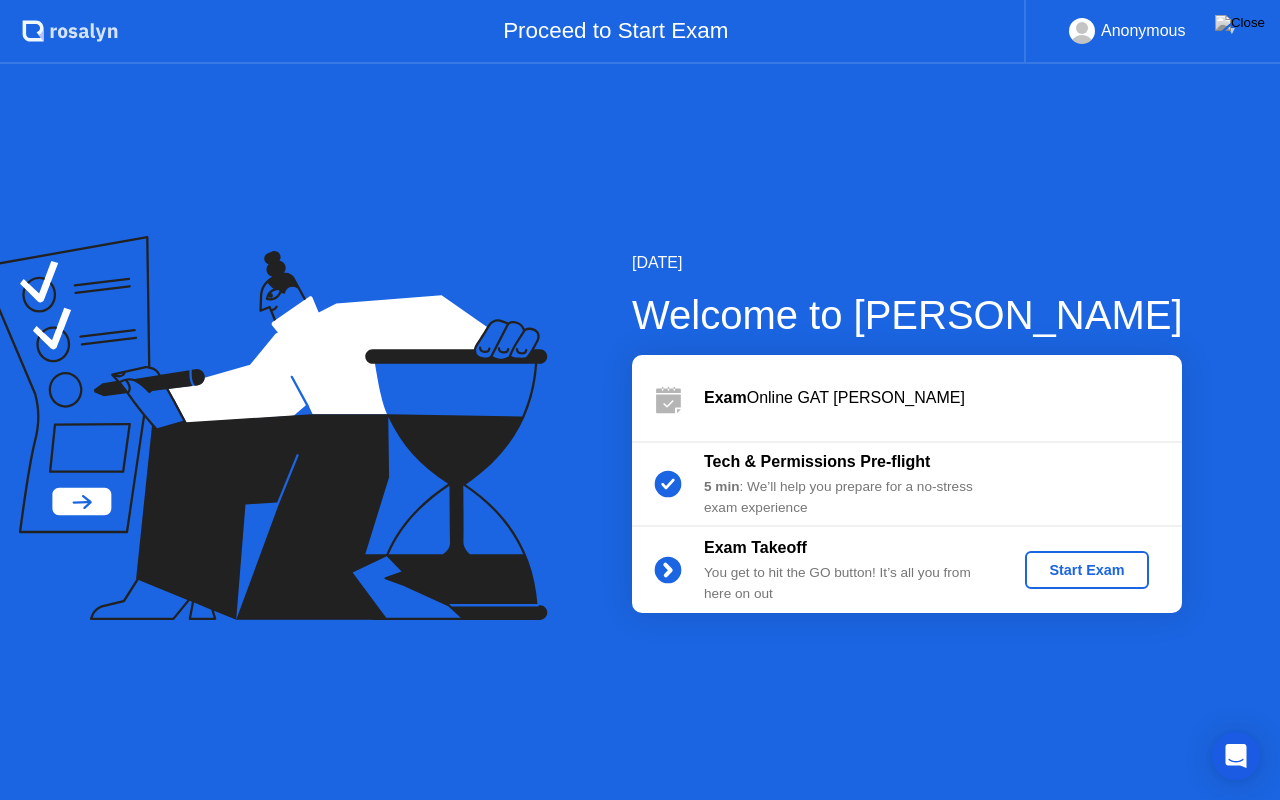click on "Start Exam" 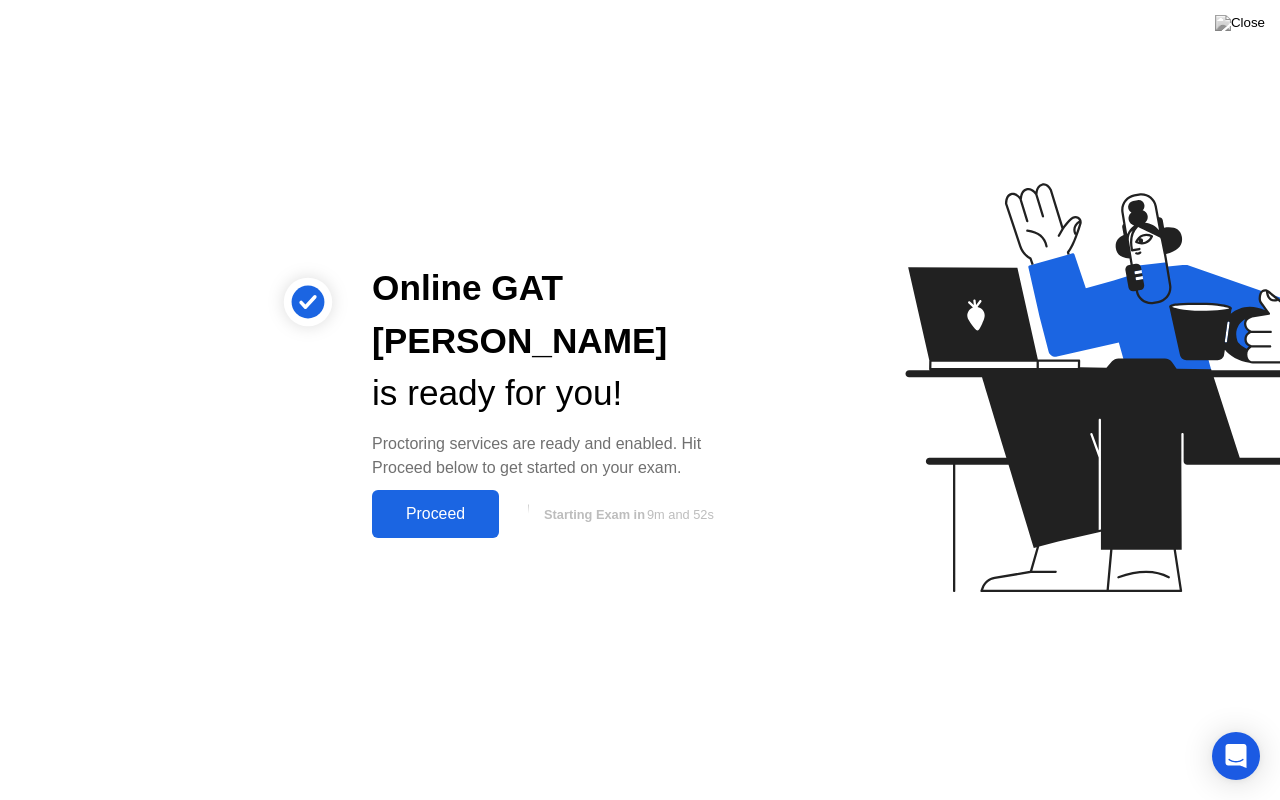 click on "Starting Exam in  9m and 52s" 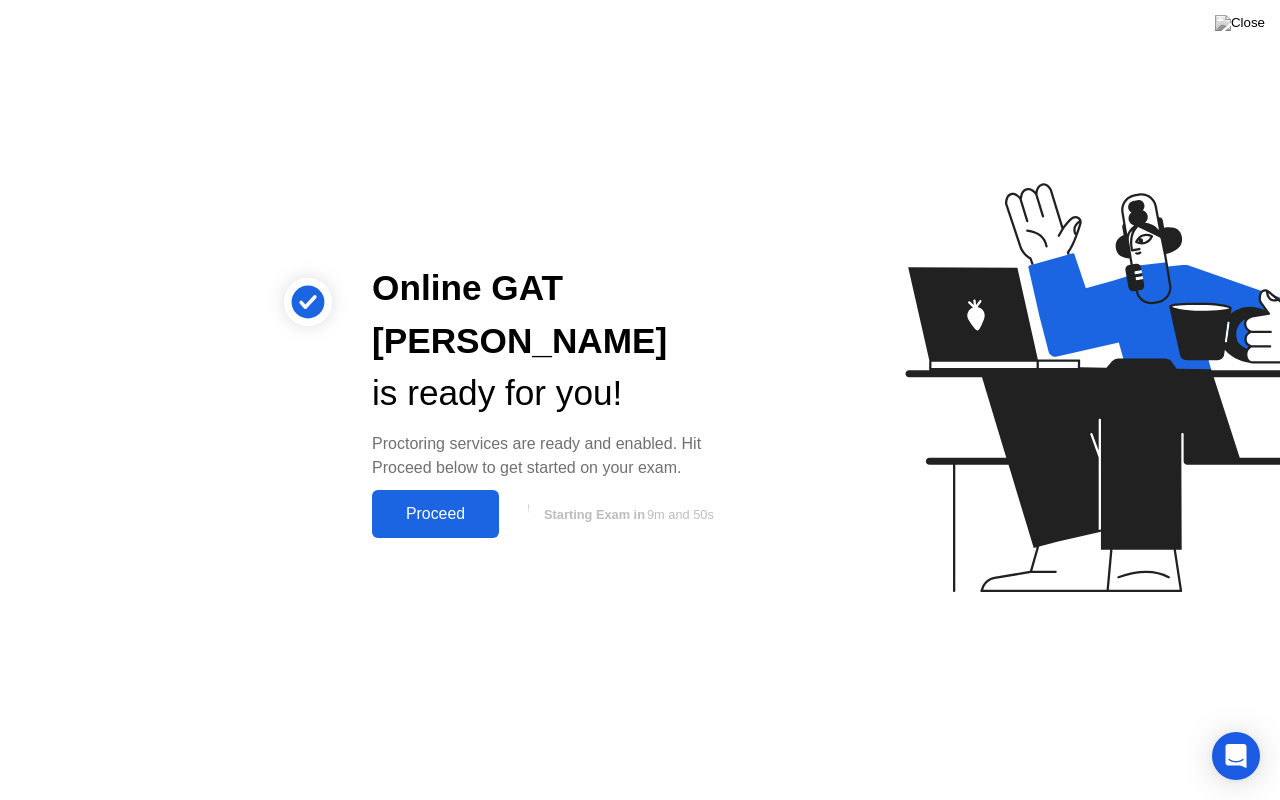 click on "Proceed" 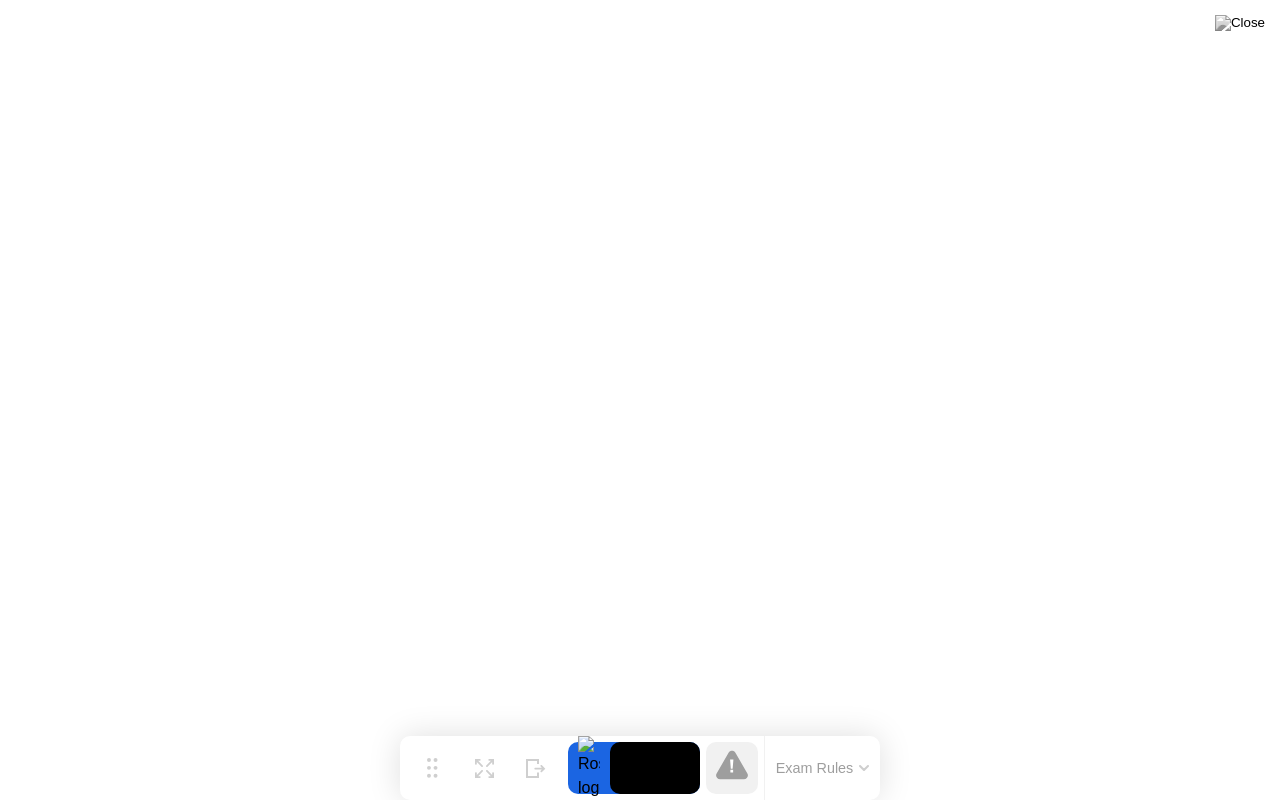 click on "Exam Rules" 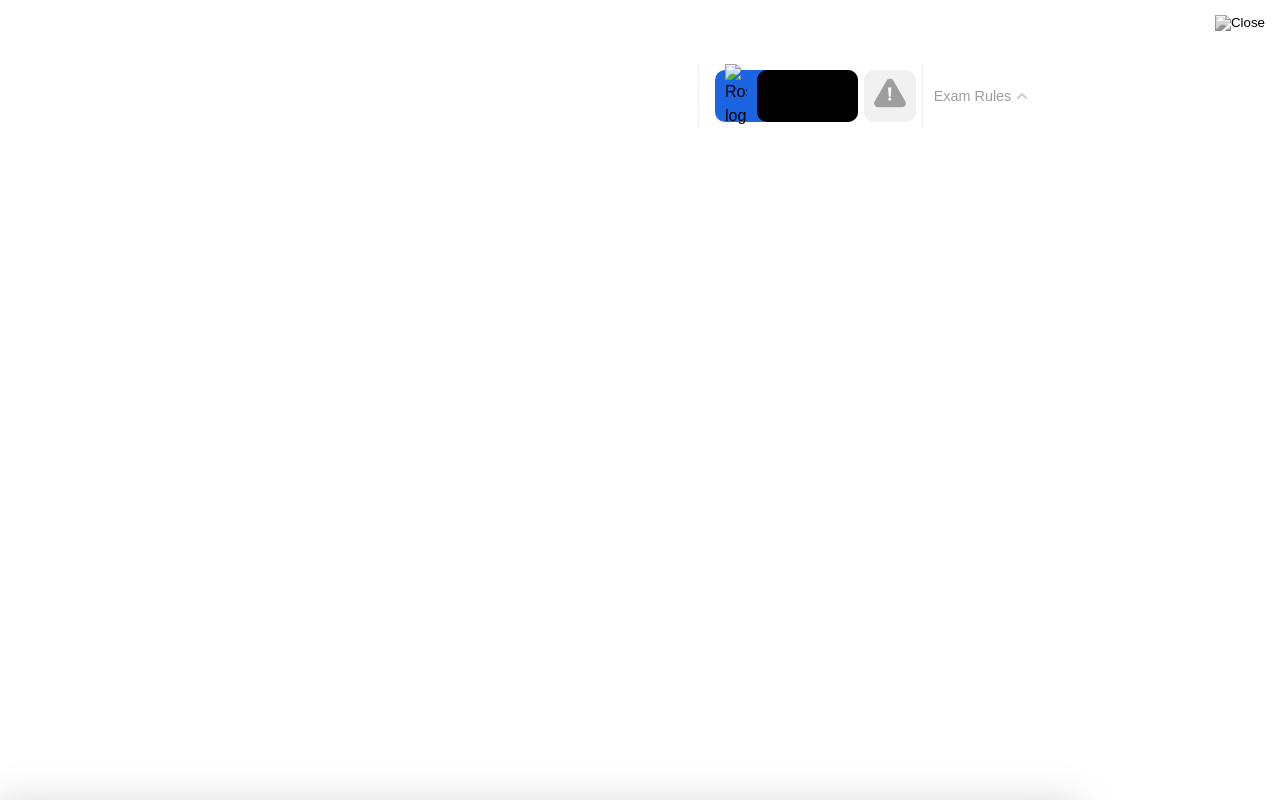 click on "Exam Rules" 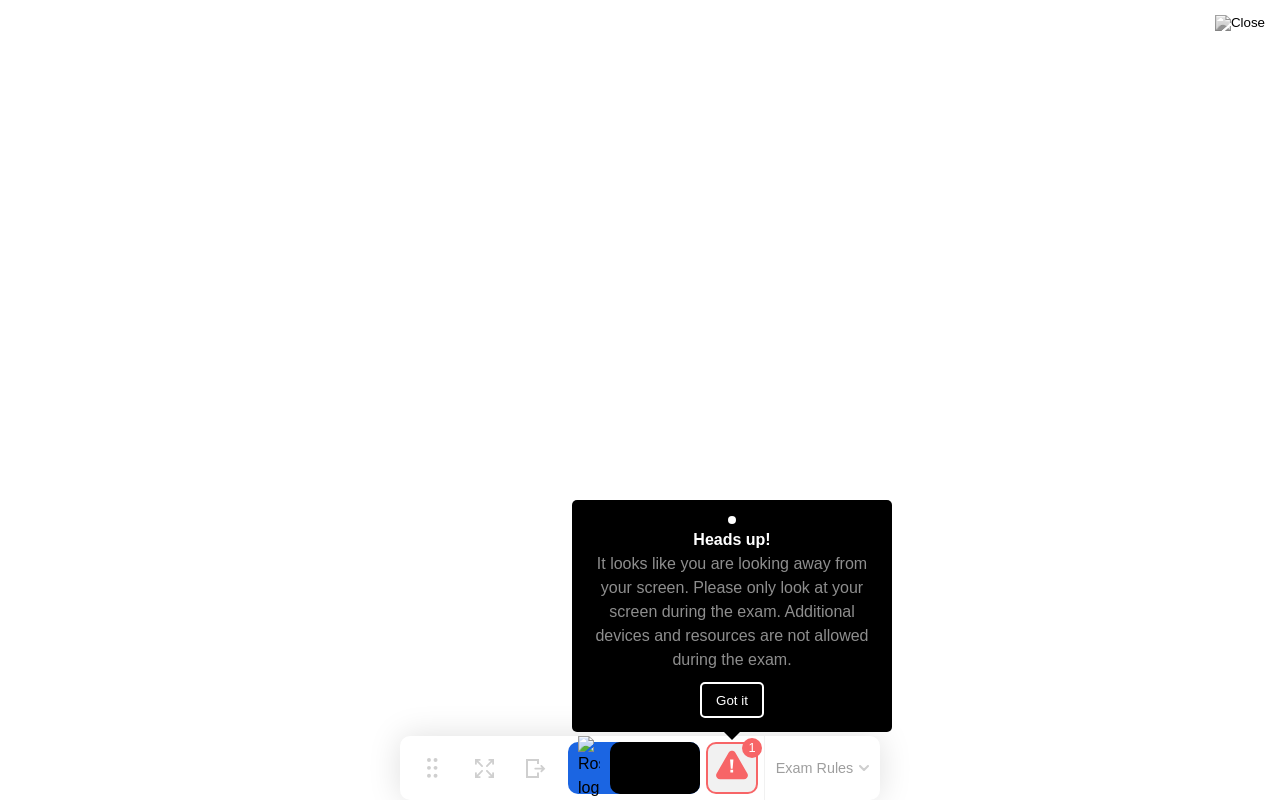 click on "Got it" 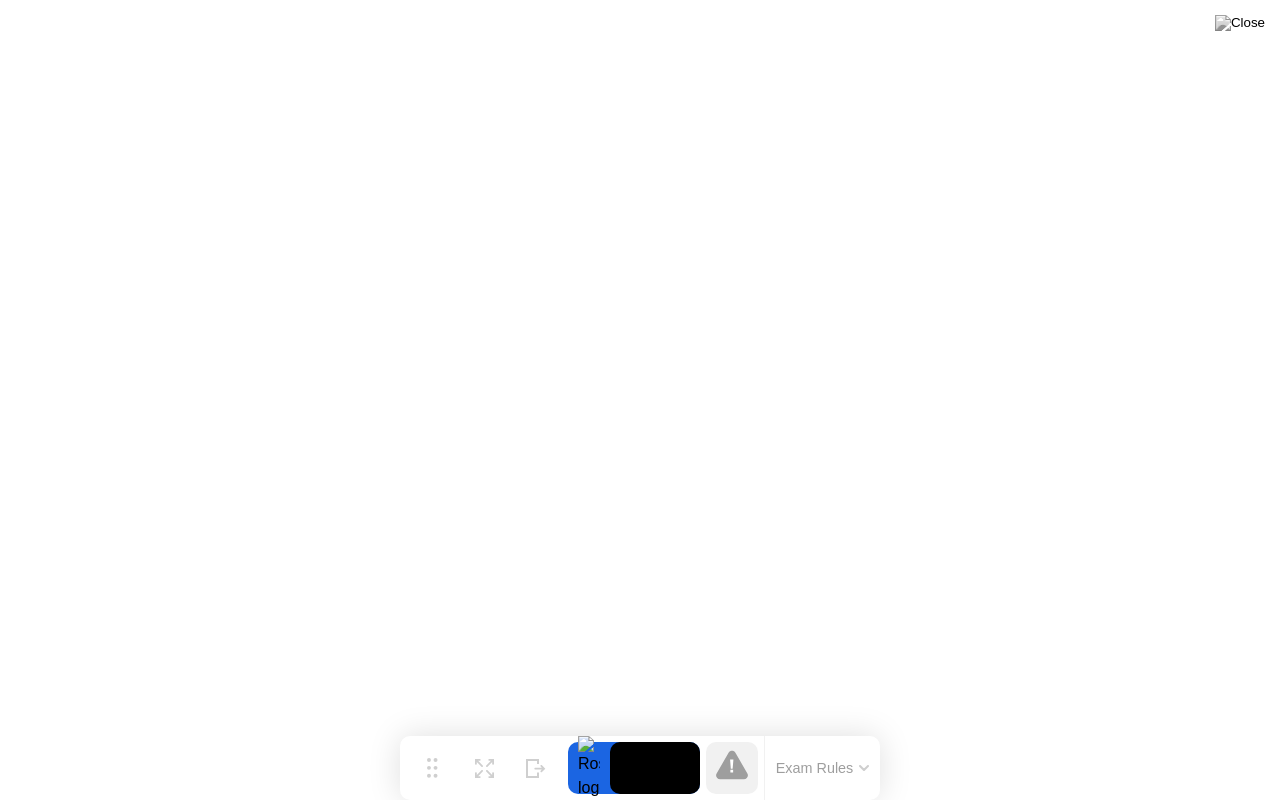 drag, startPoint x: 833, startPoint y: 784, endPoint x: 742, endPoint y: 794, distance: 91.5478 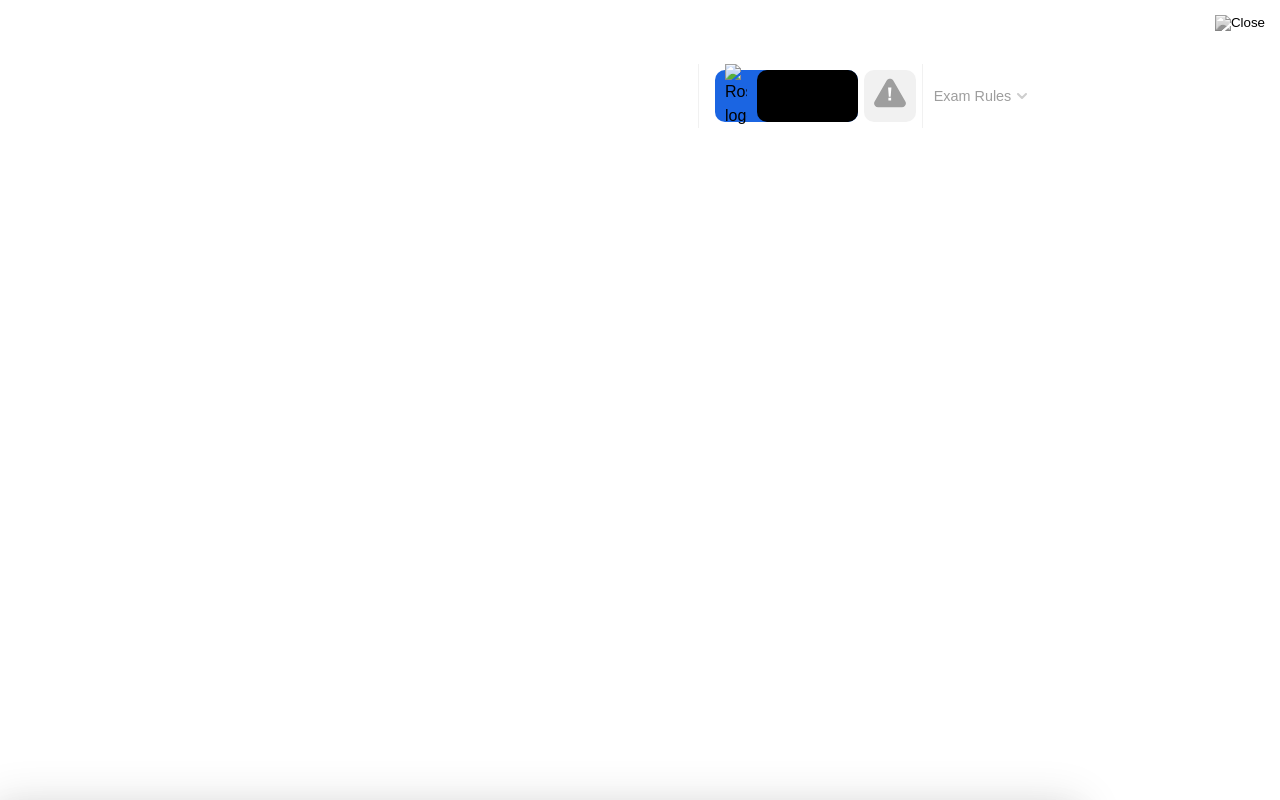 click on "Got it!" at bounding box center [629, 1353] 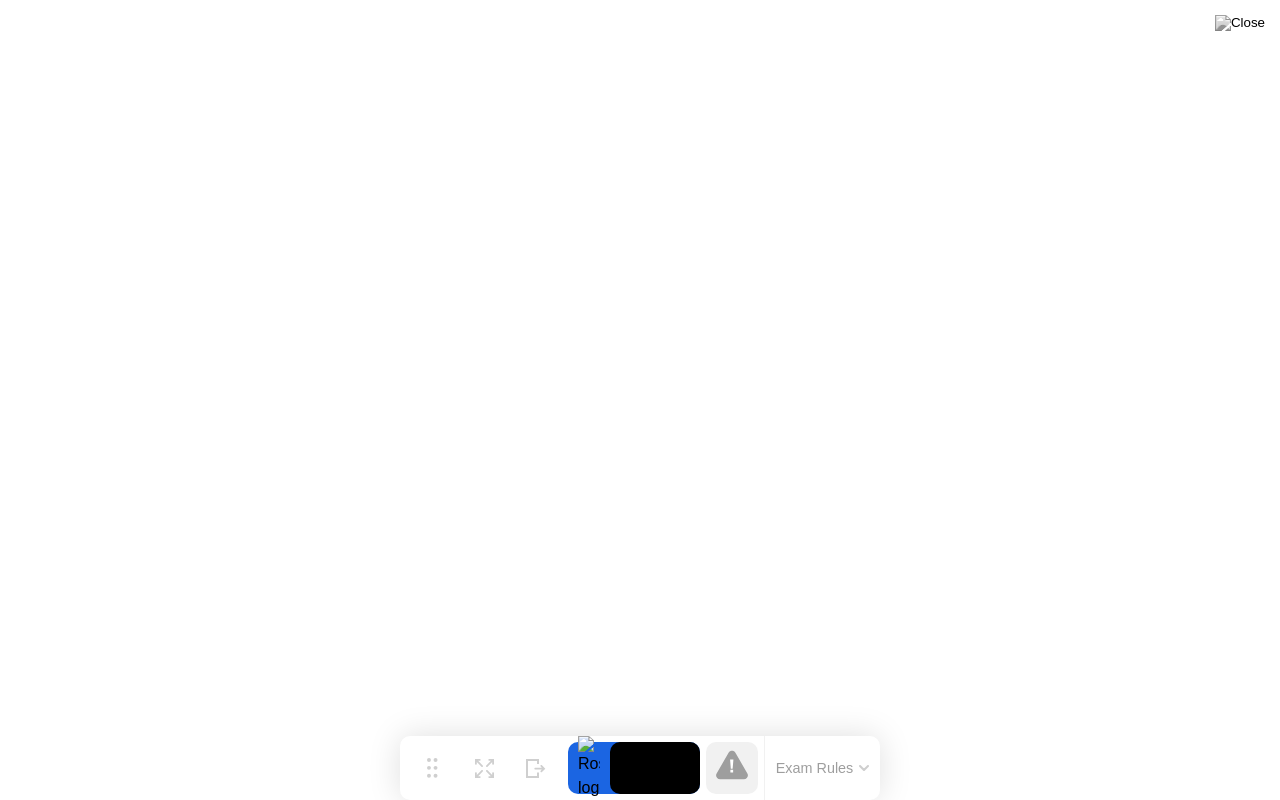click at bounding box center (1240, 23) 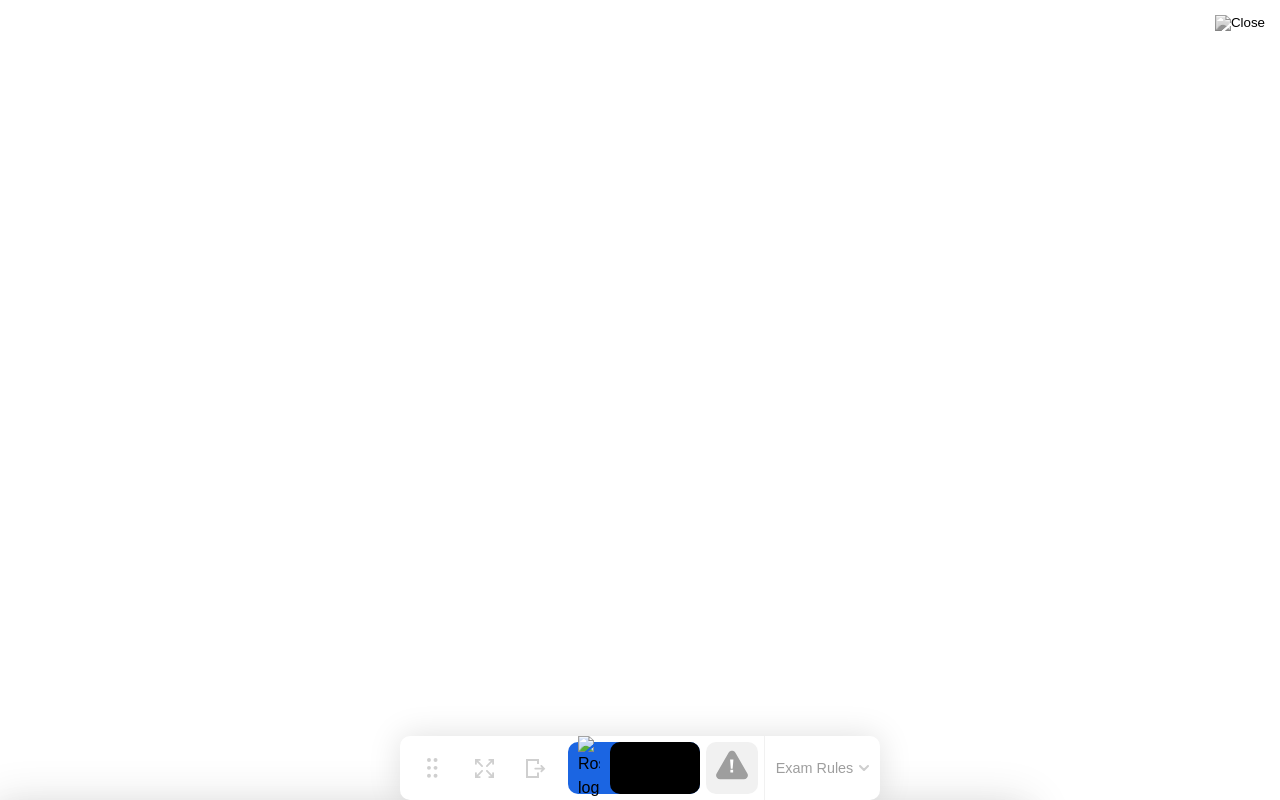 click on "No" at bounding box center [560, 913] 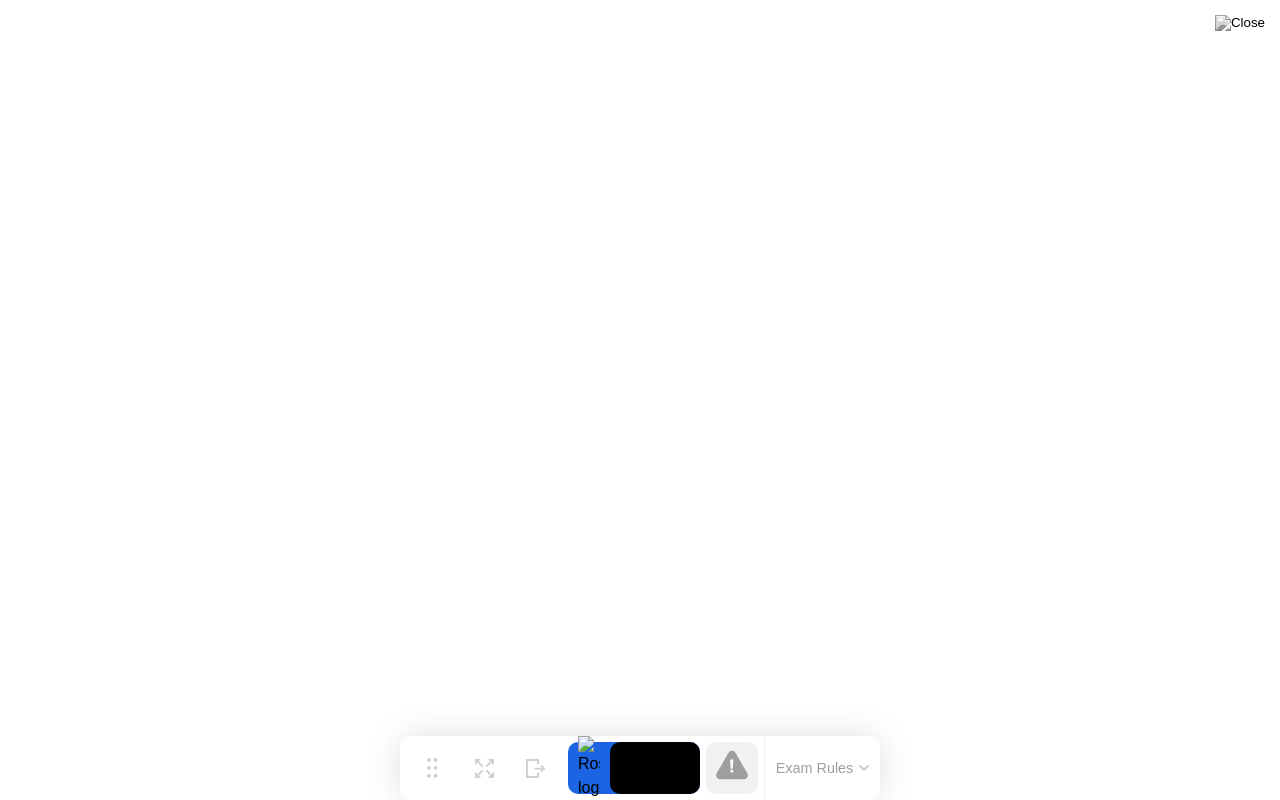drag, startPoint x: 845, startPoint y: 746, endPoint x: 832, endPoint y: 736, distance: 16.40122 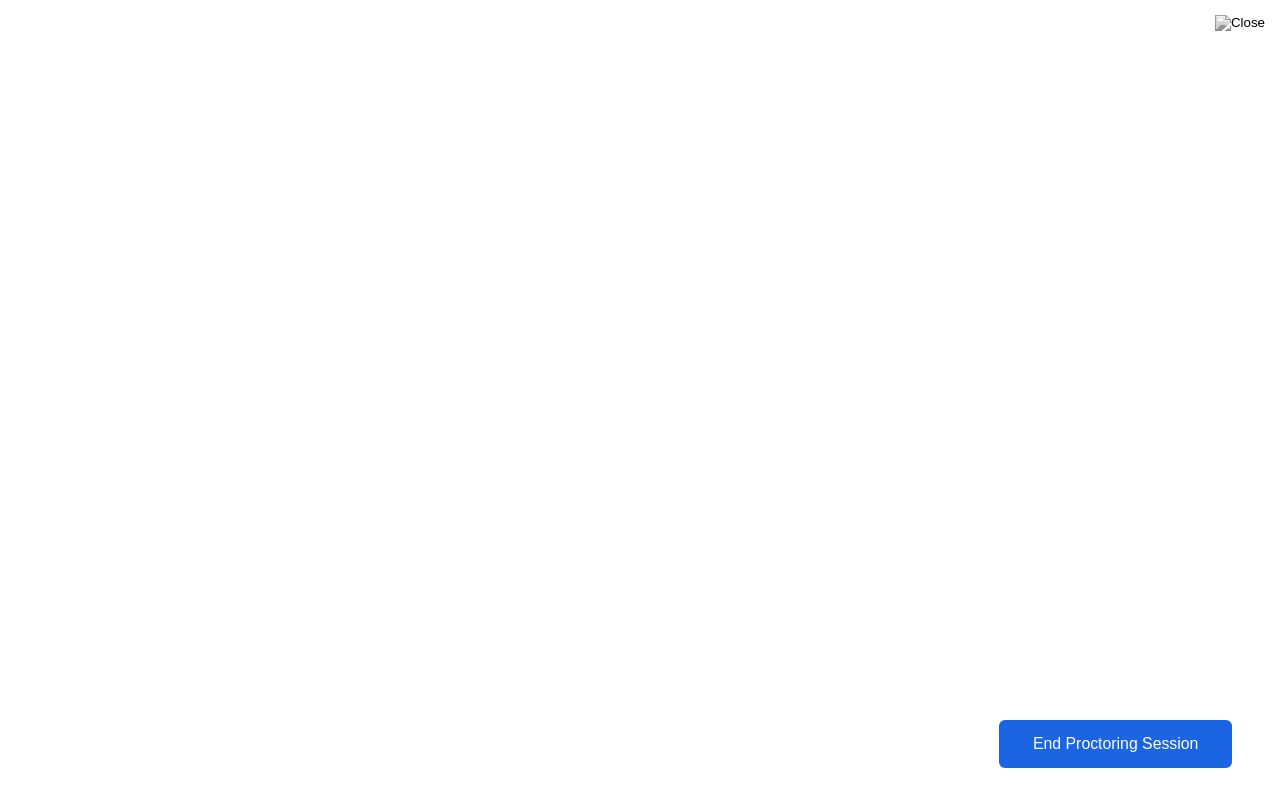 click on "End Proctoring Session" 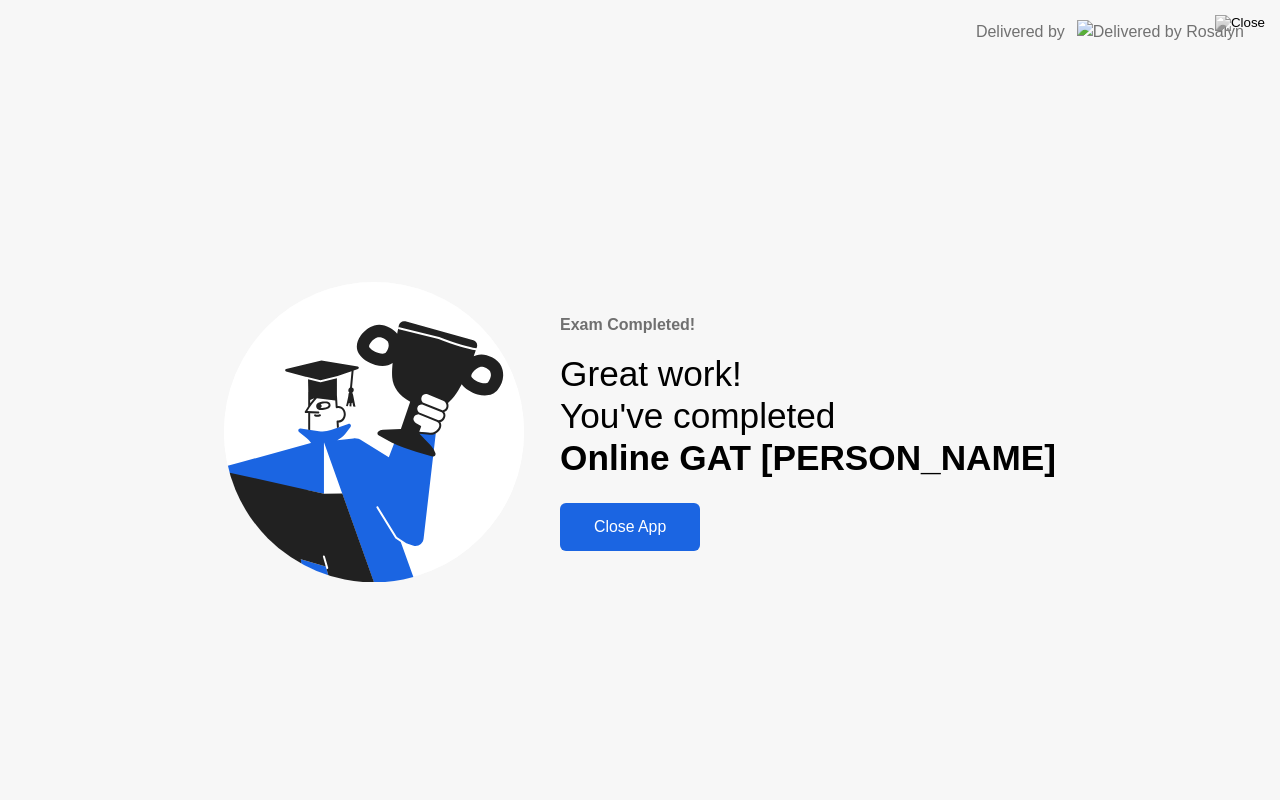 click on "Close App" 